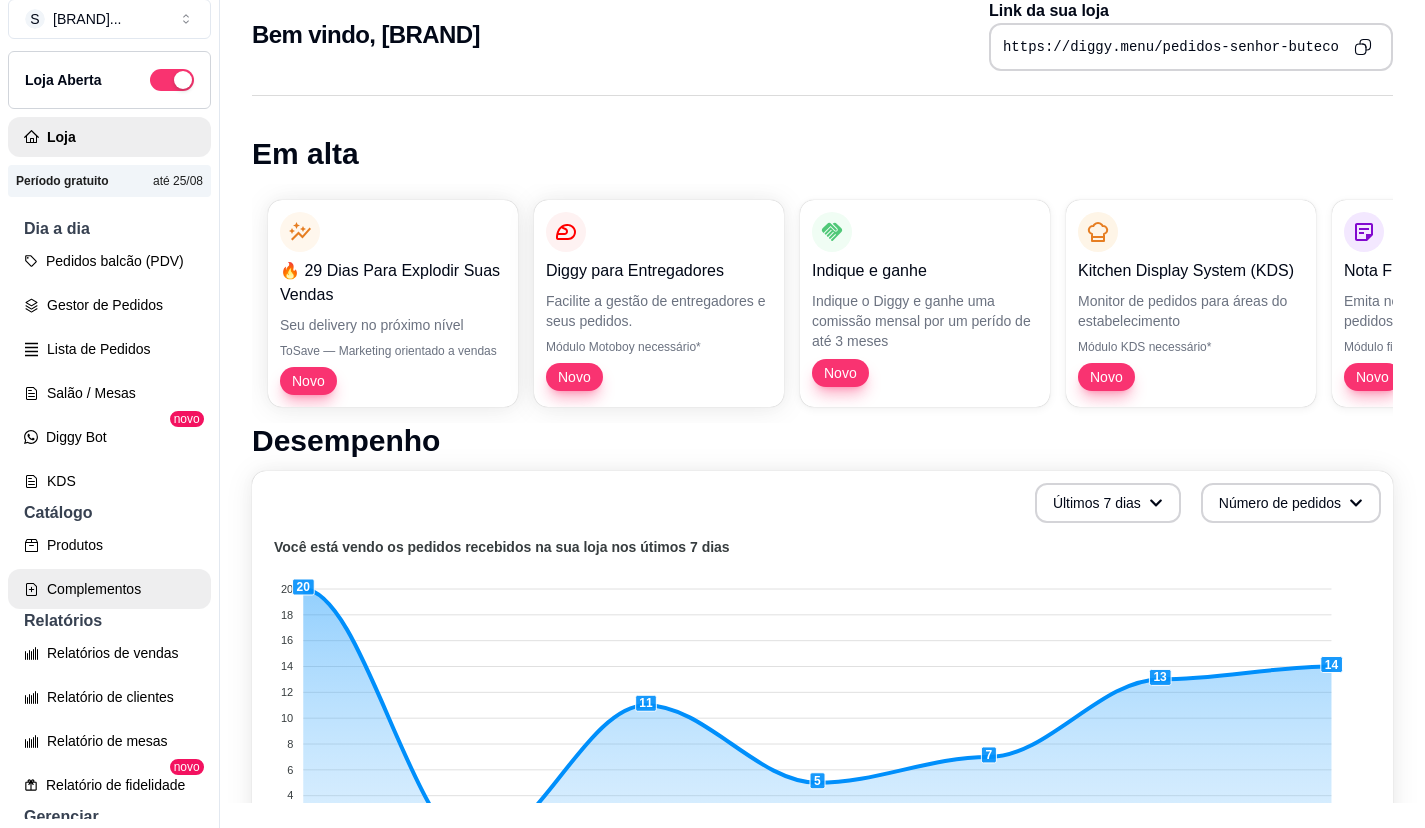 scroll, scrollTop: 32, scrollLeft: 0, axis: vertical 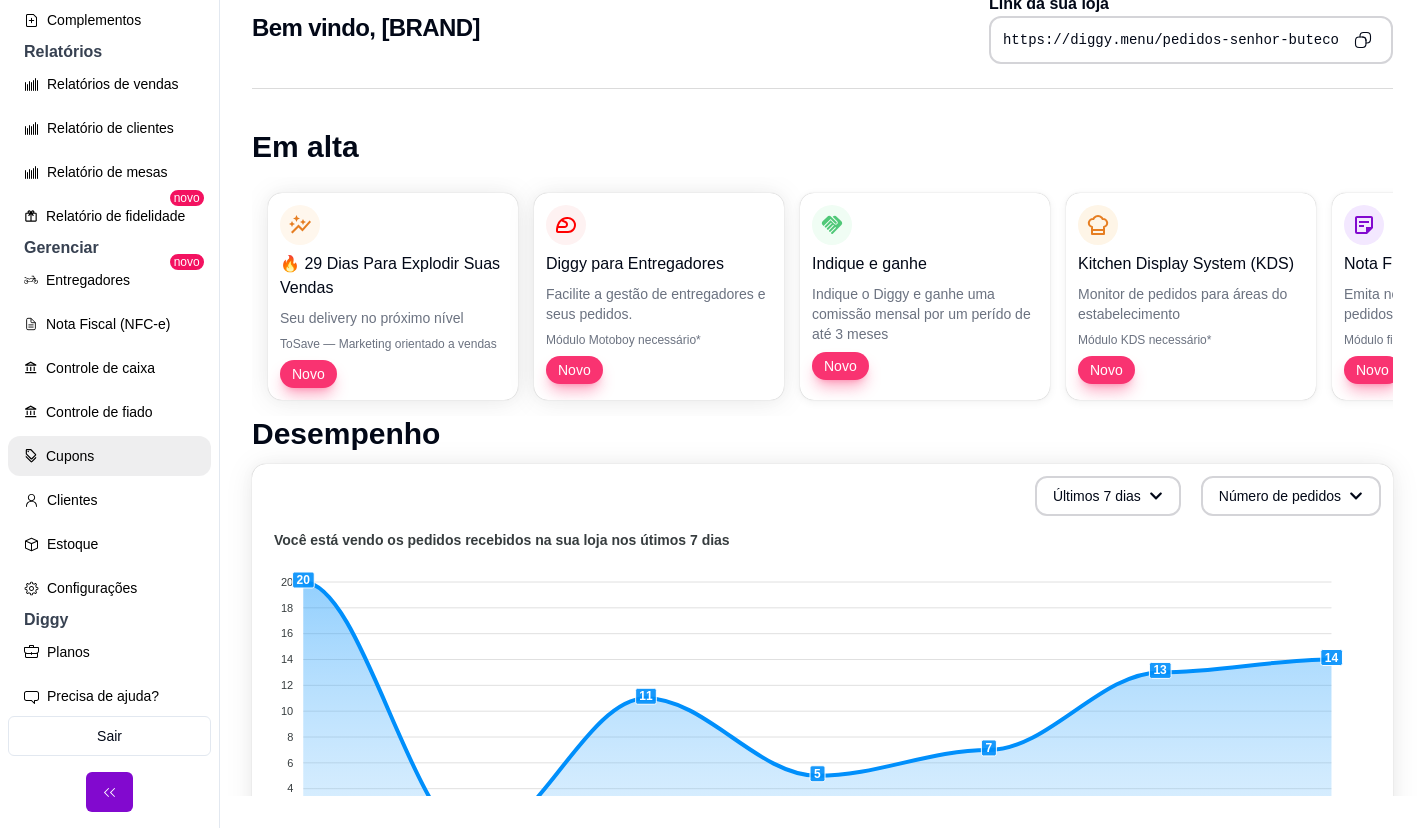 click on "Cupons" at bounding box center [109, 456] 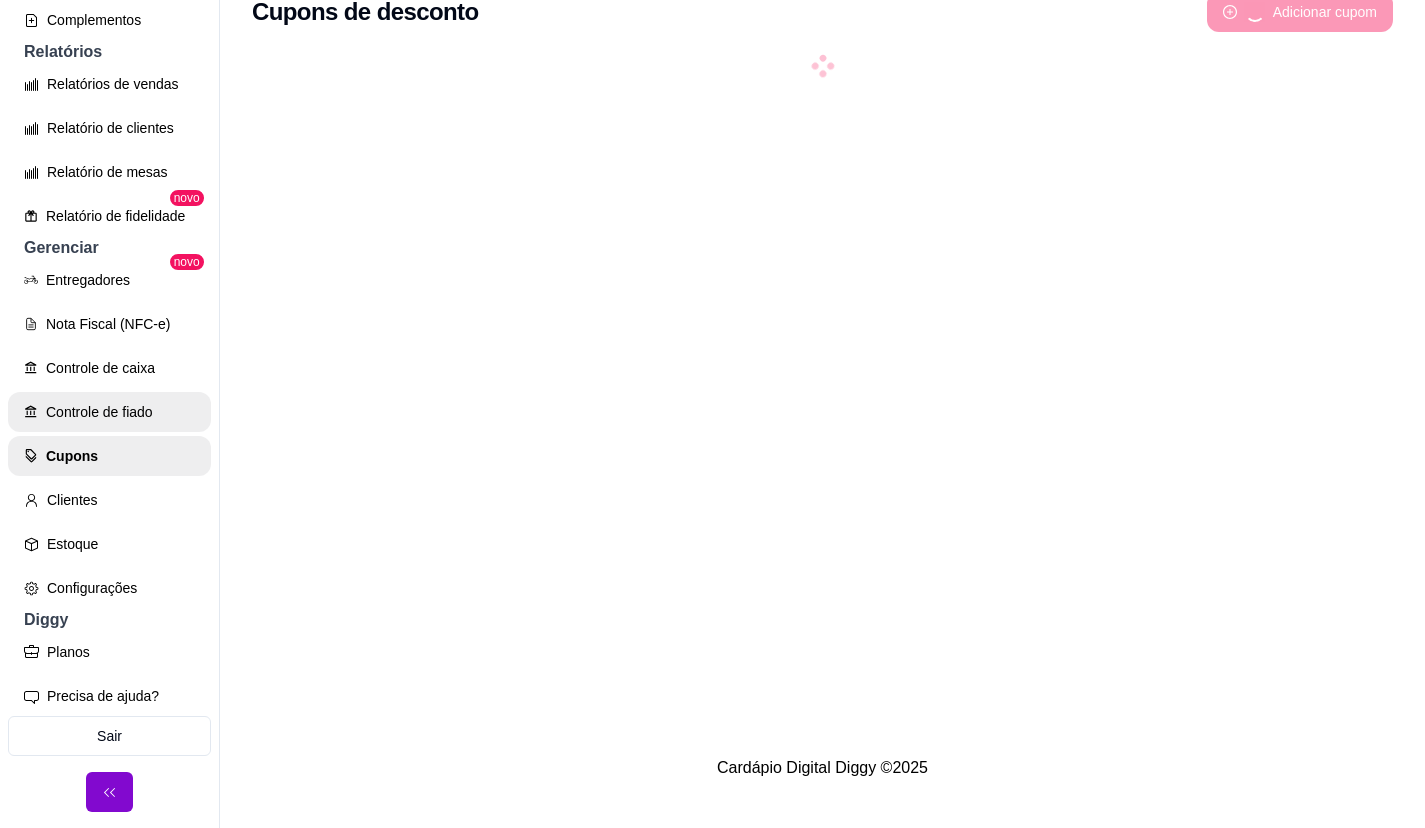 scroll, scrollTop: 0, scrollLeft: 0, axis: both 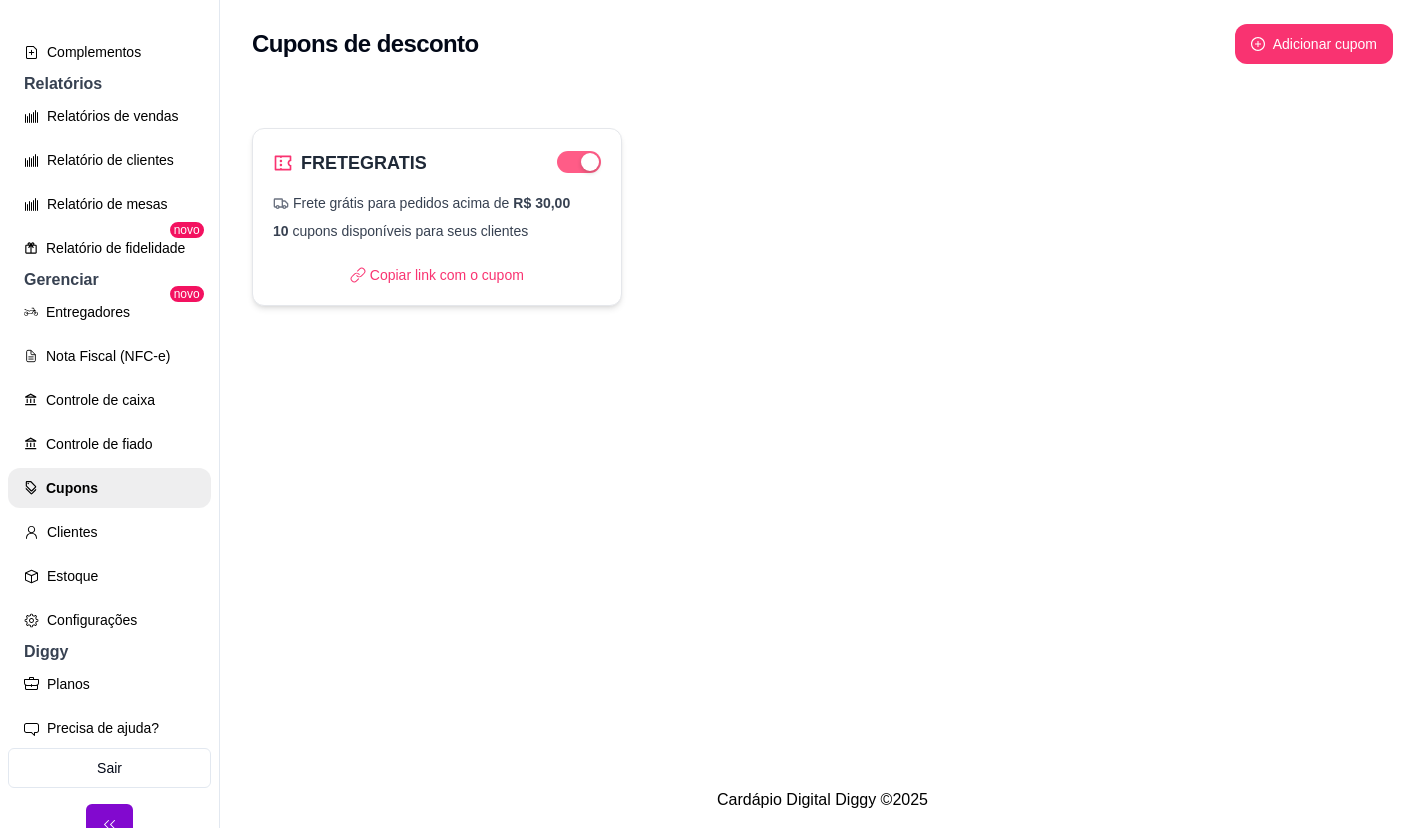 click at bounding box center (590, 162) 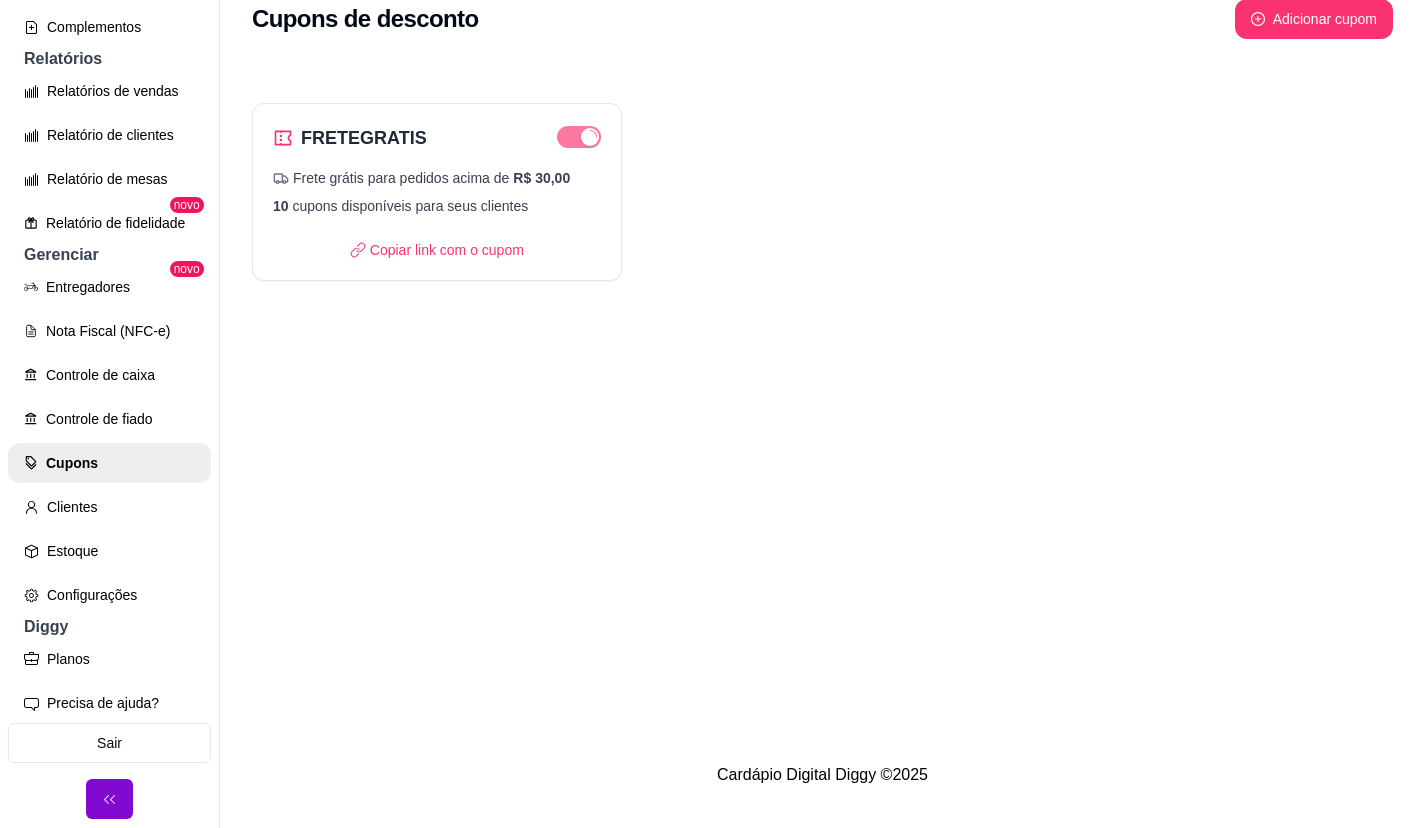 scroll, scrollTop: 32, scrollLeft: 0, axis: vertical 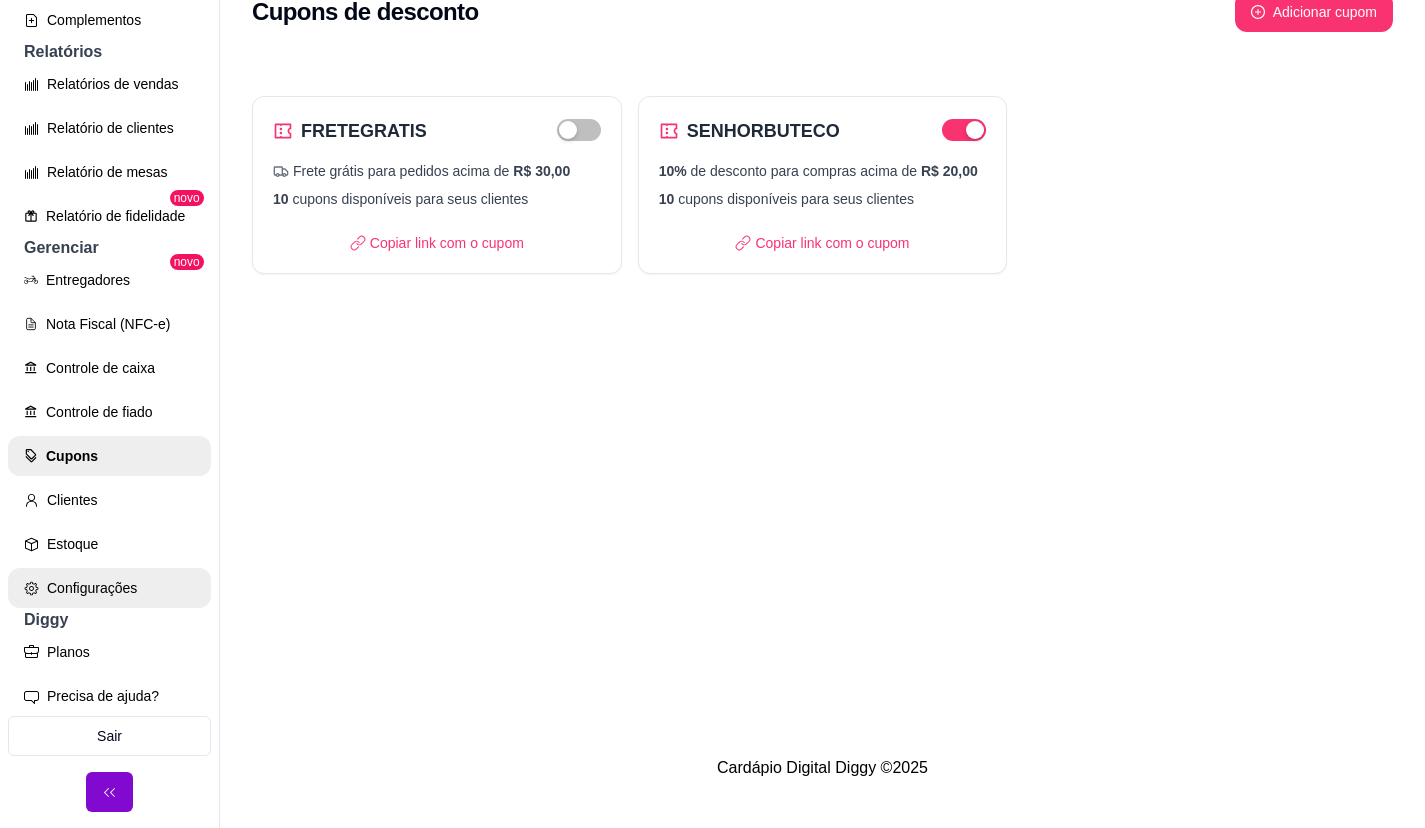 click on "Configurações" at bounding box center (109, 588) 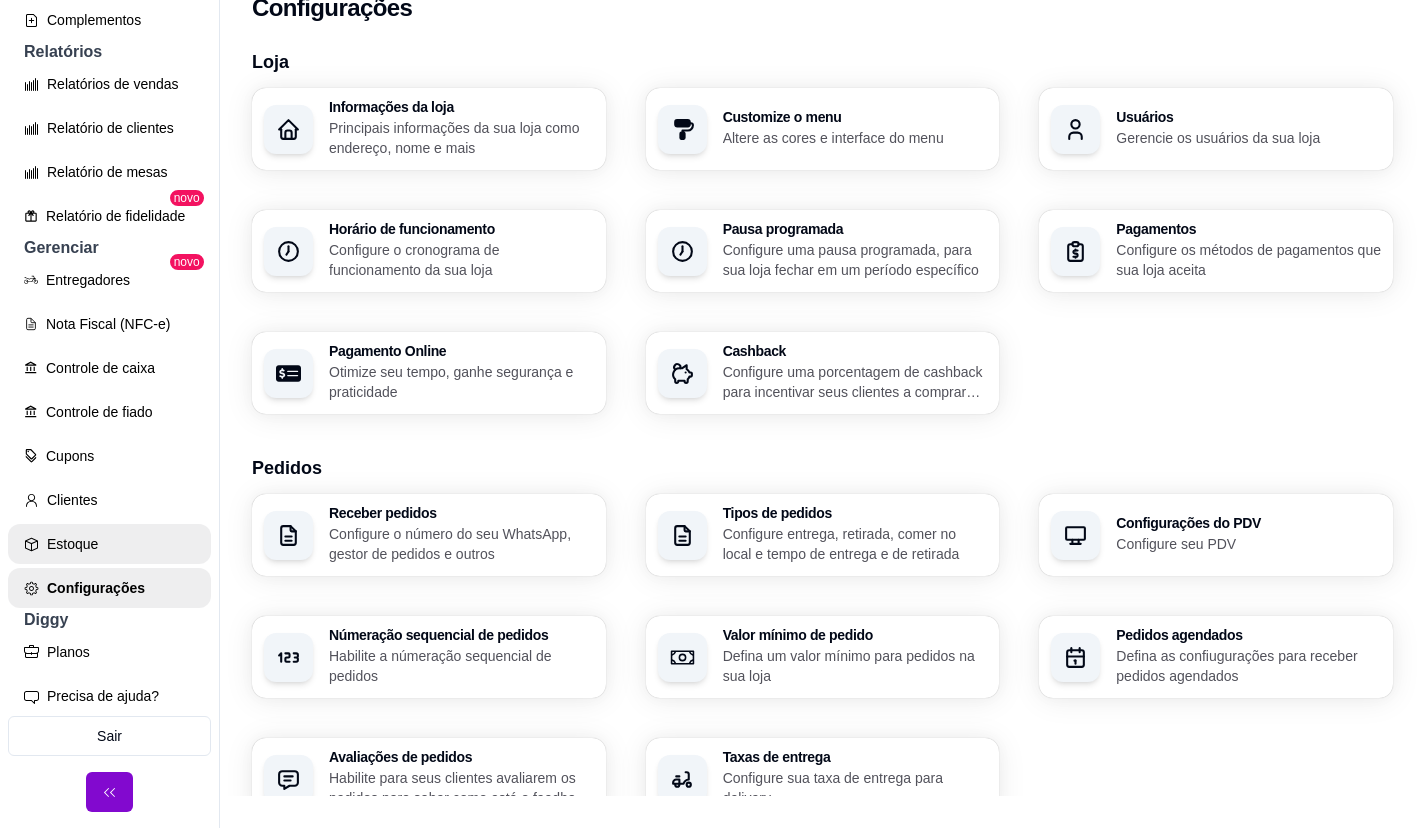 scroll, scrollTop: 0, scrollLeft: 0, axis: both 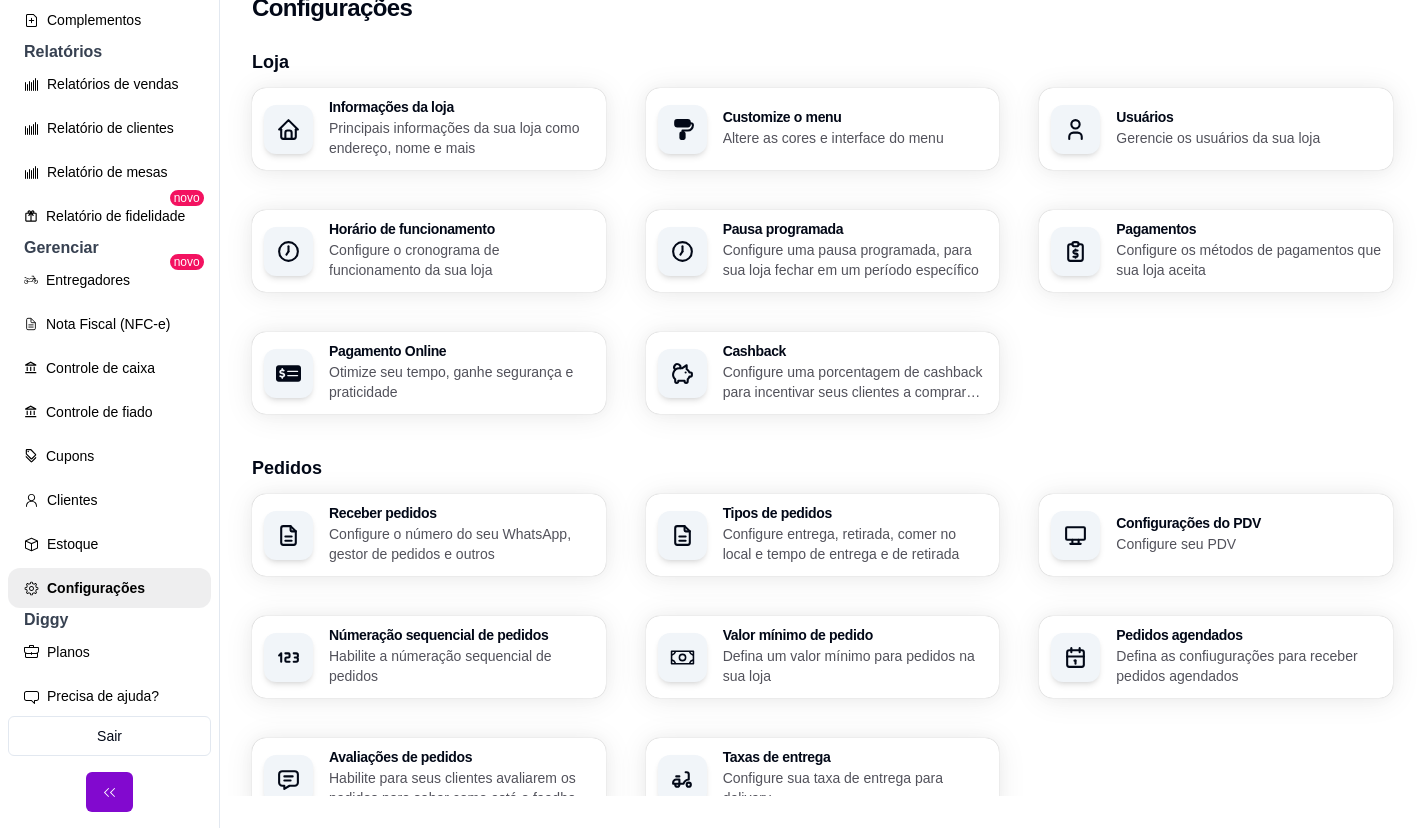 click on "Cashback Configure uma porcentagem de cashback para incentivar seus clientes a comprarem em sua loja" at bounding box center (823, 373) 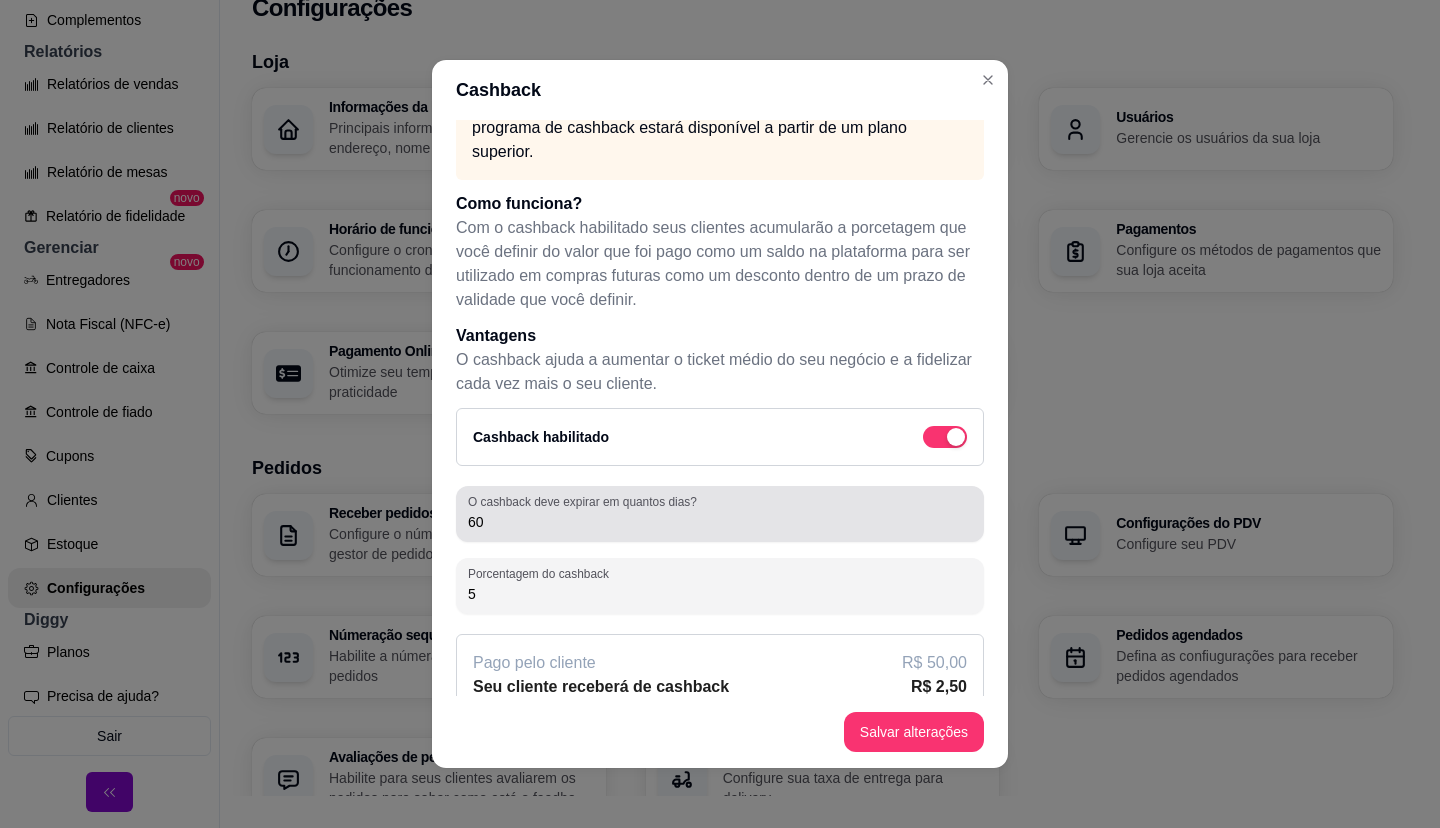 scroll, scrollTop: 80, scrollLeft: 0, axis: vertical 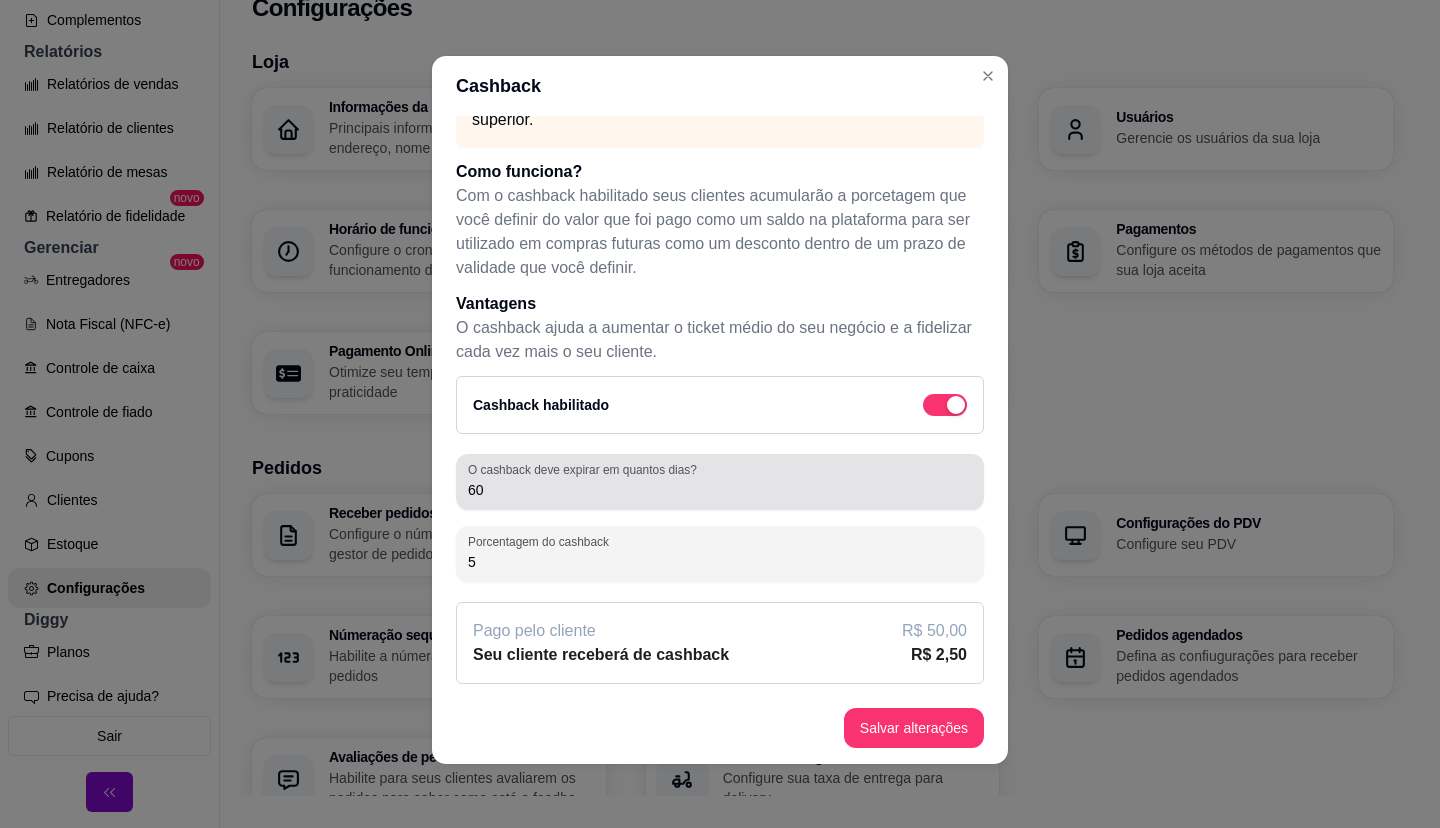 click on "60" at bounding box center [720, 490] 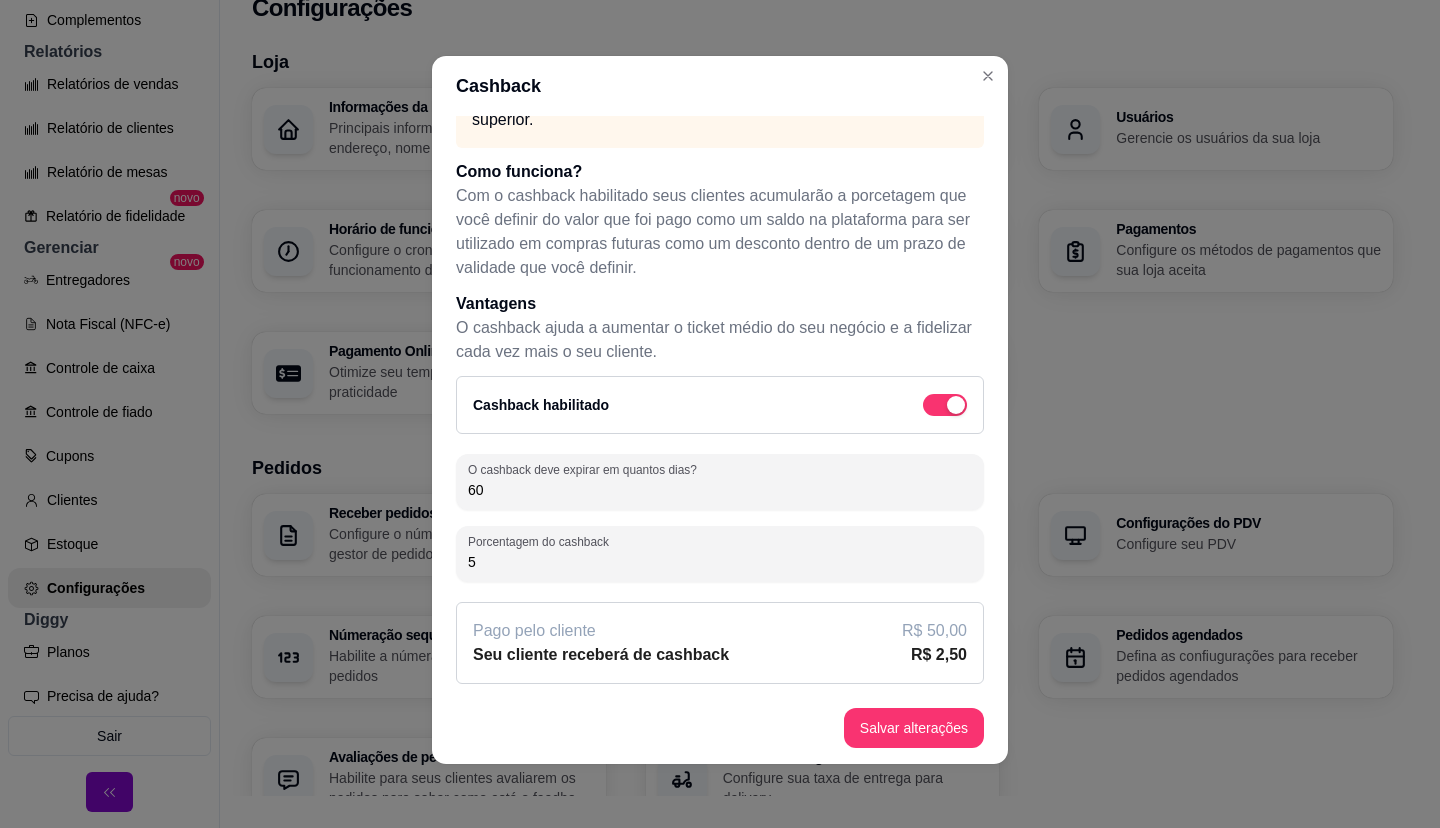 click on "5" at bounding box center [720, 562] 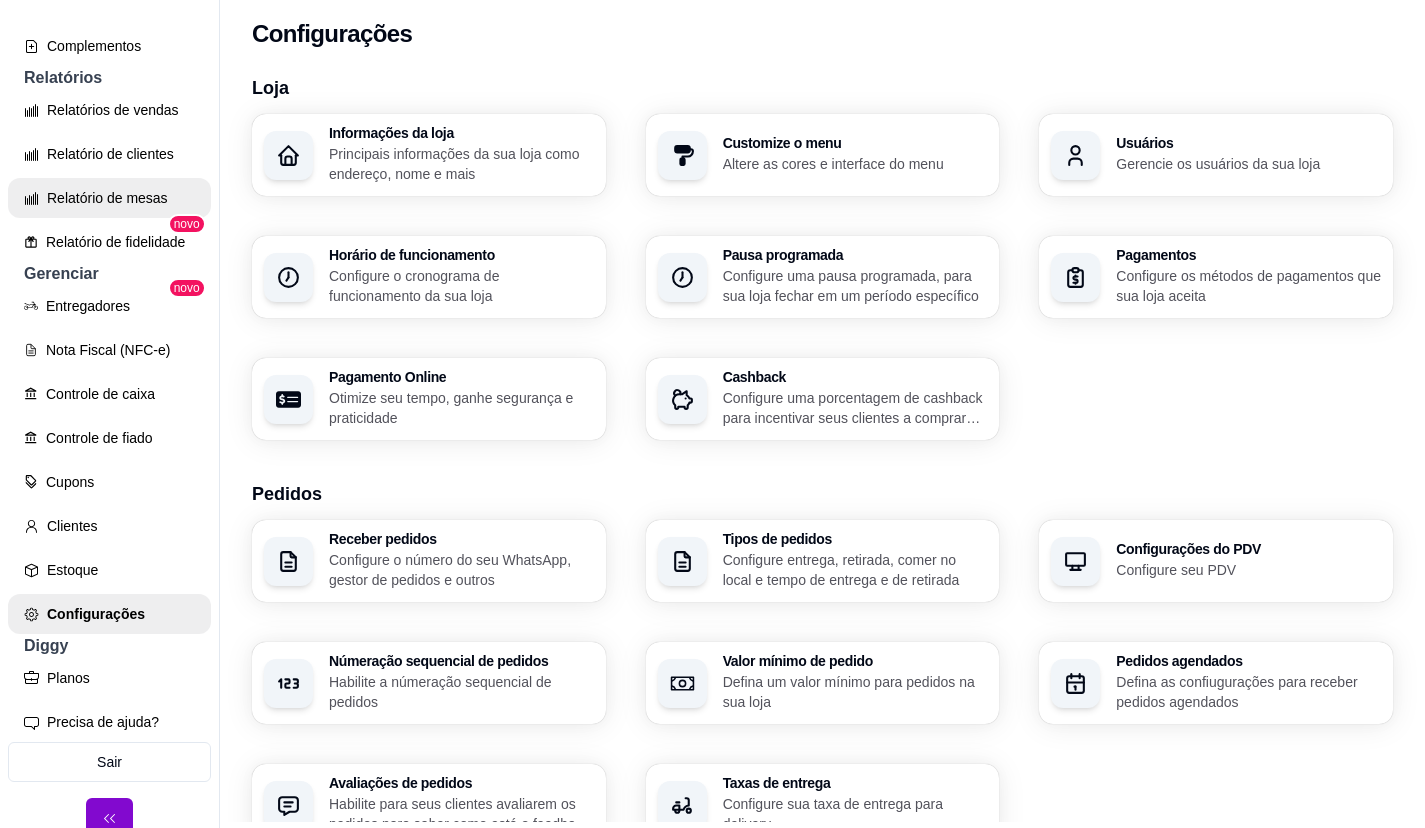 scroll, scrollTop: 0, scrollLeft: 0, axis: both 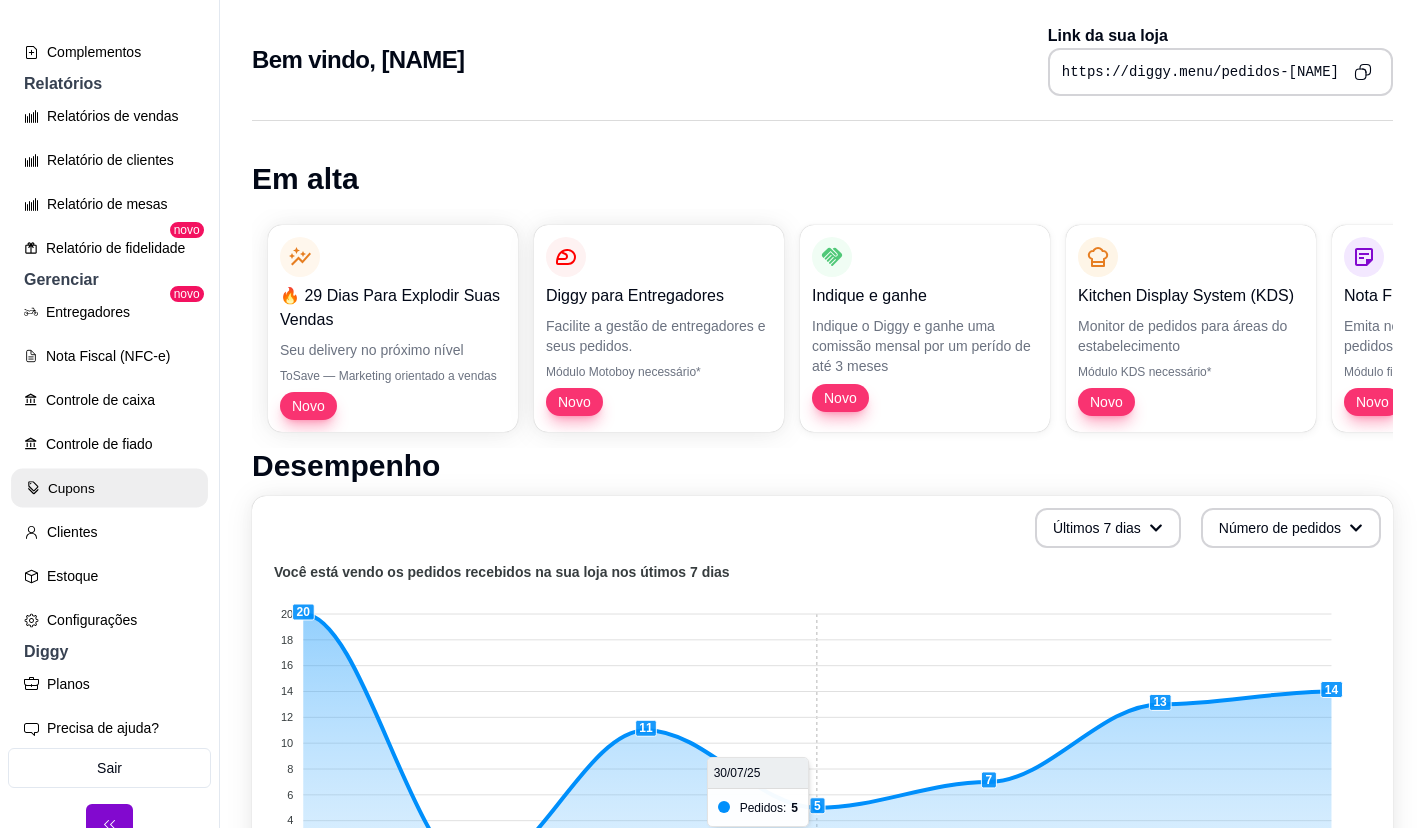 click on "Cupons" at bounding box center (109, 488) 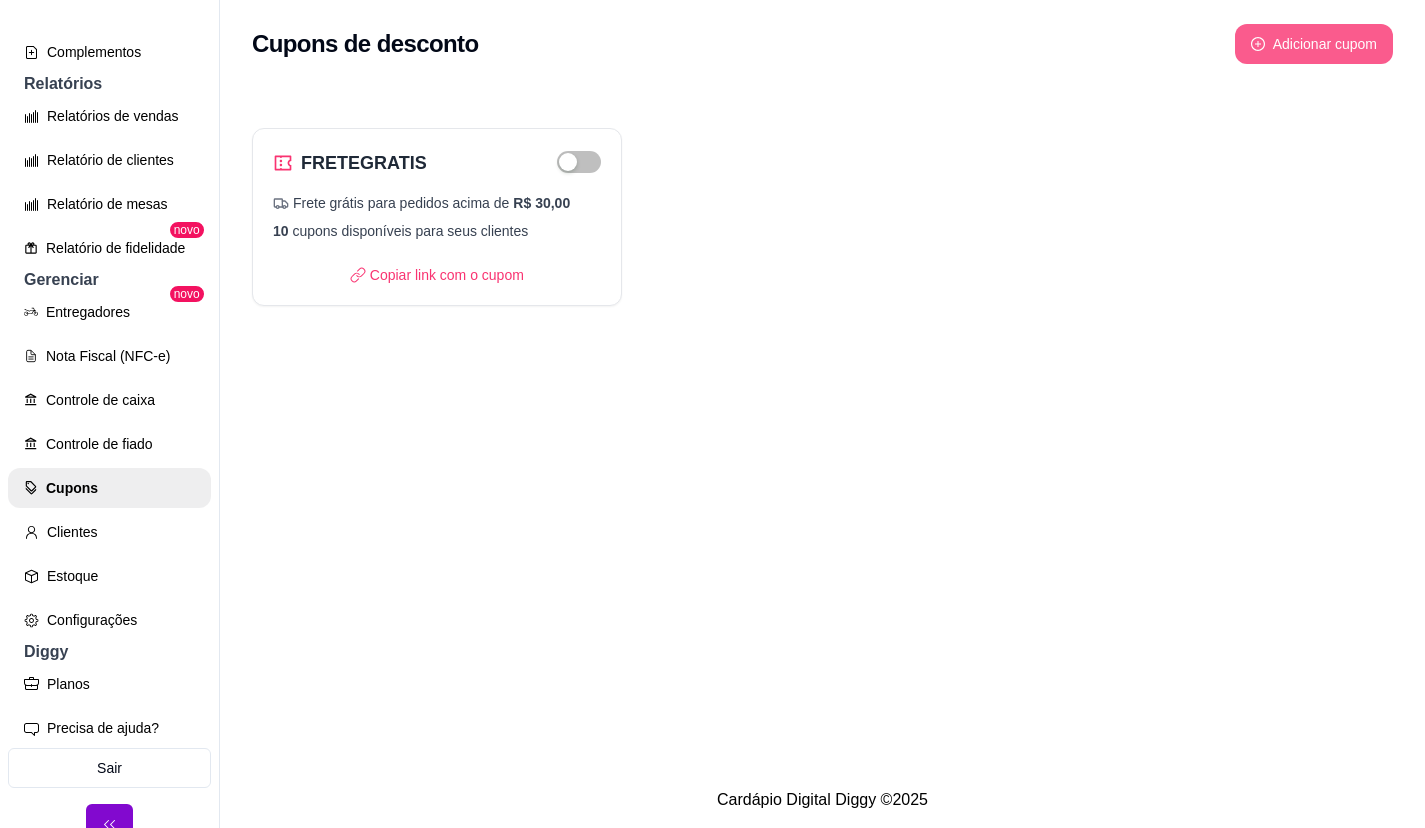 click on "Adicionar cupom" at bounding box center [1314, 44] 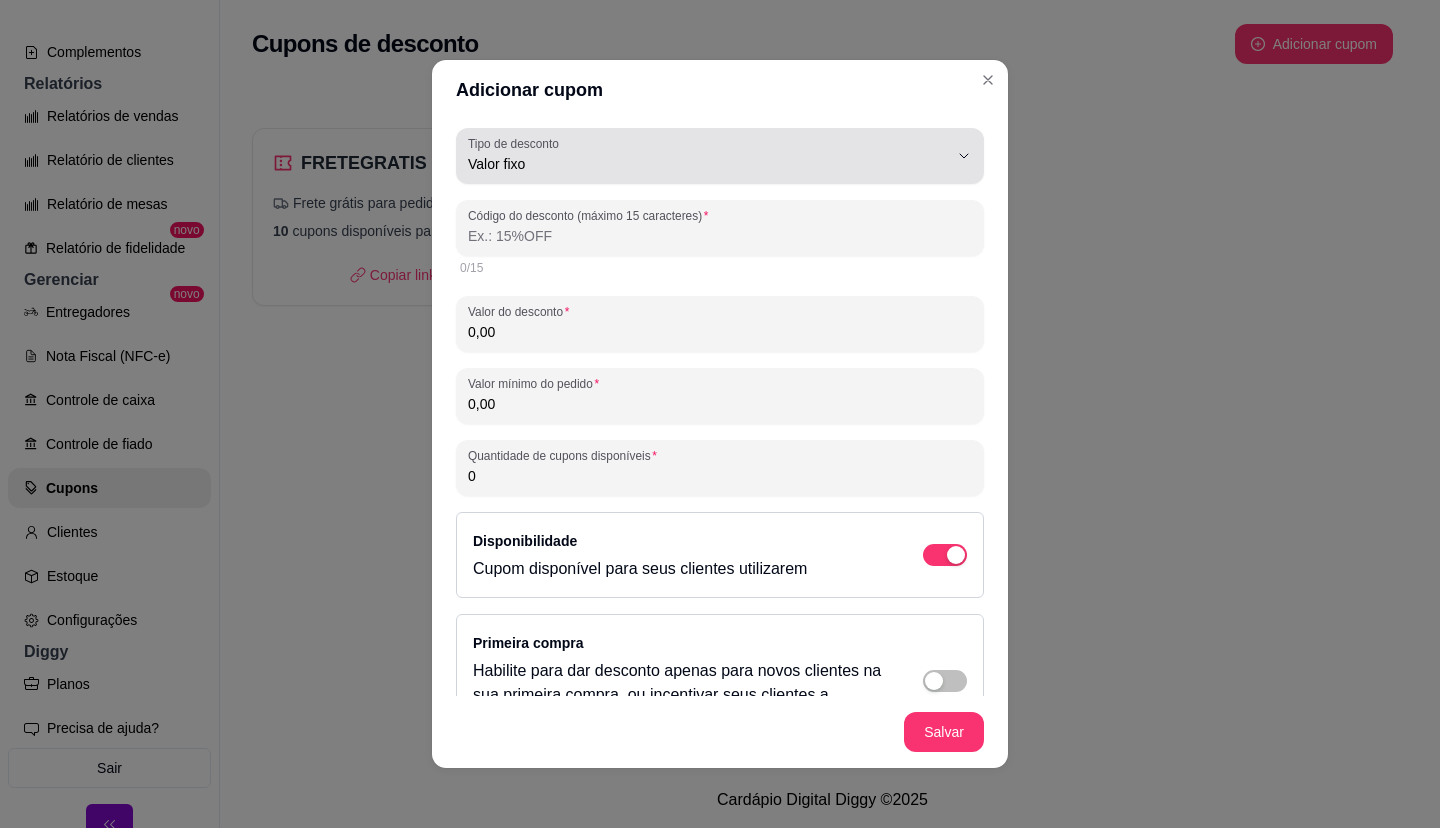 click on "Tipo de desconto Valor fixo" at bounding box center [720, 156] 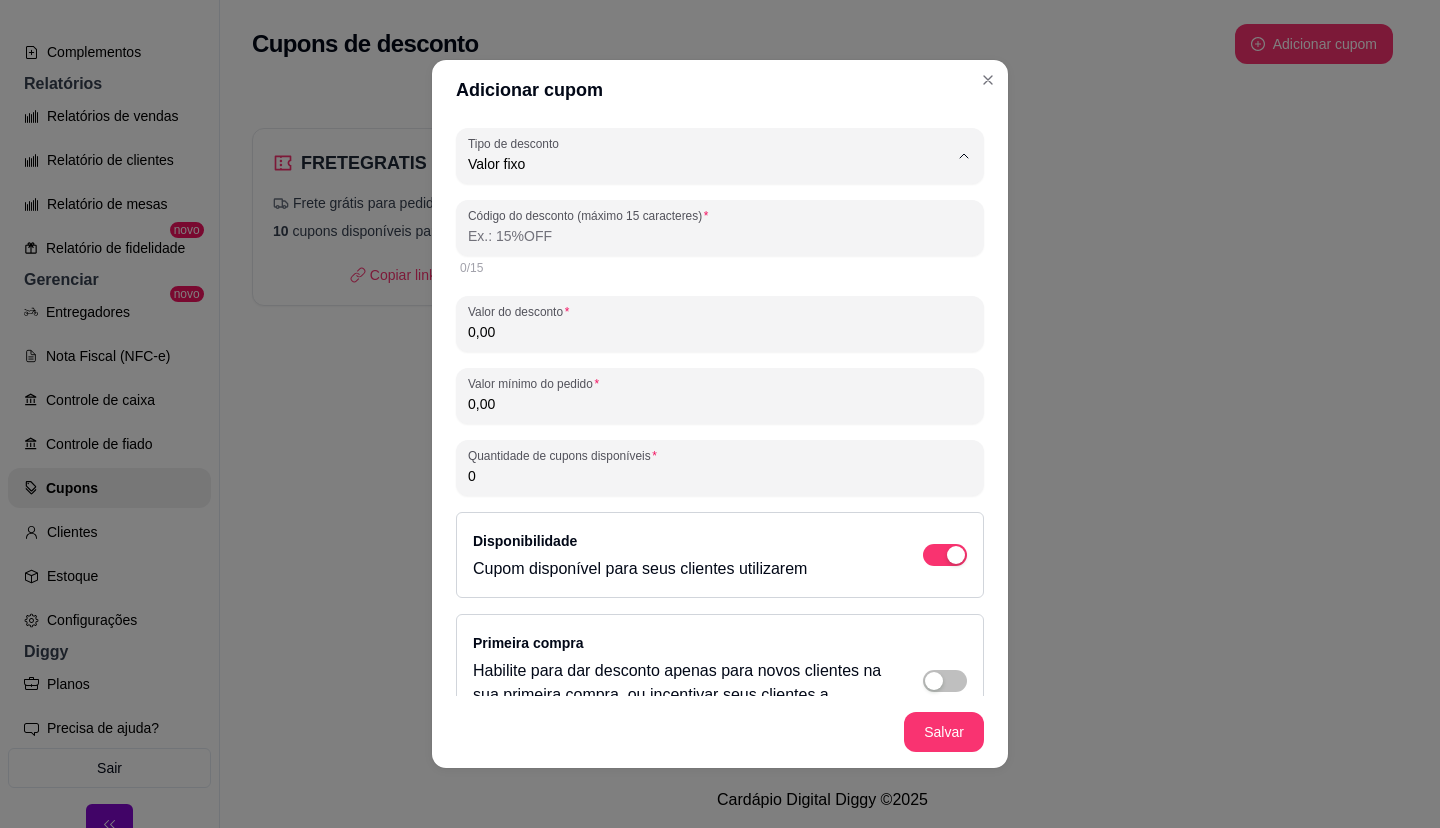 click on "Porcentagem" at bounding box center (695, 244) 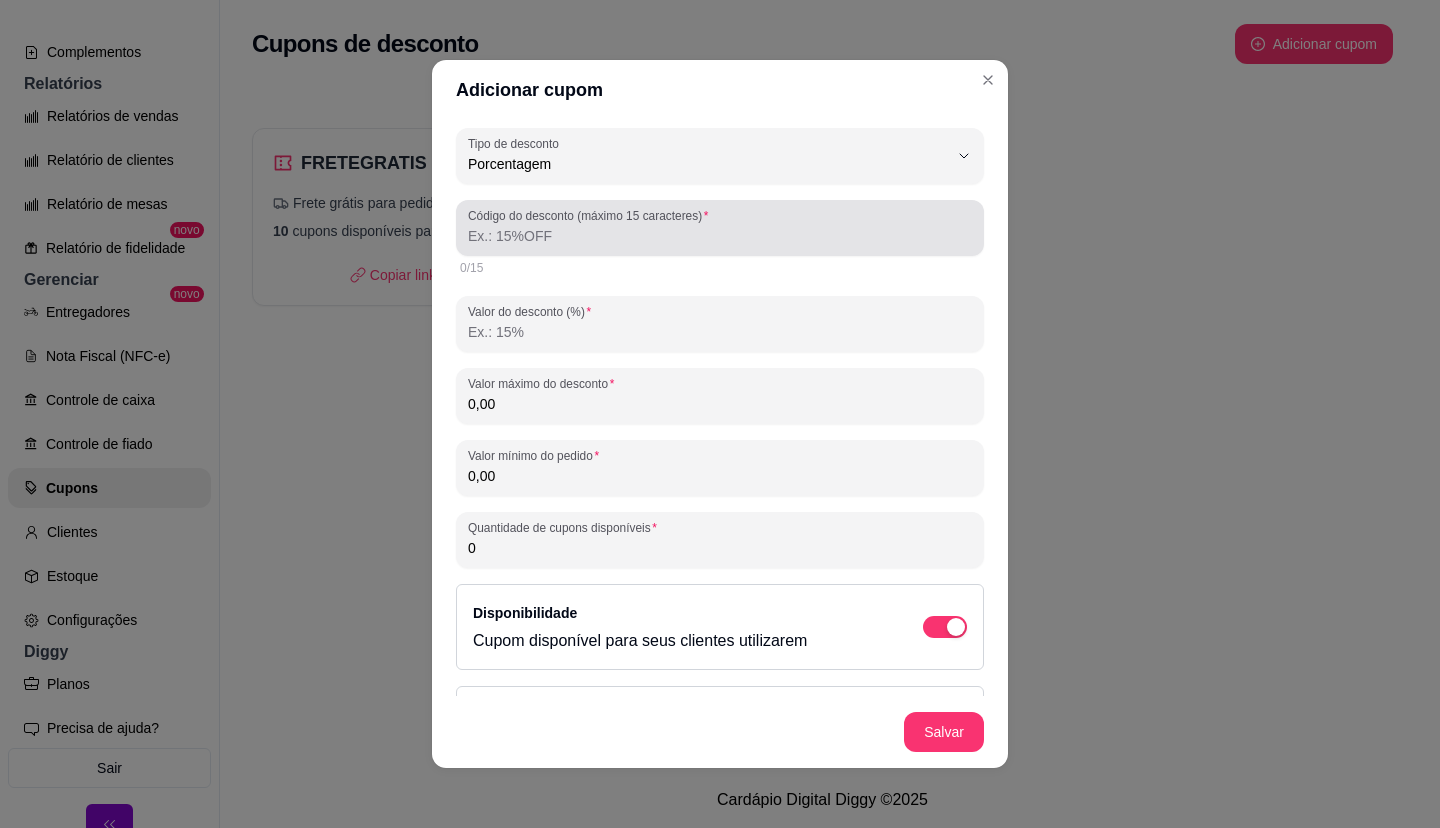 click on "Código do desconto (máximo 15 caracteres)" at bounding box center [720, 236] 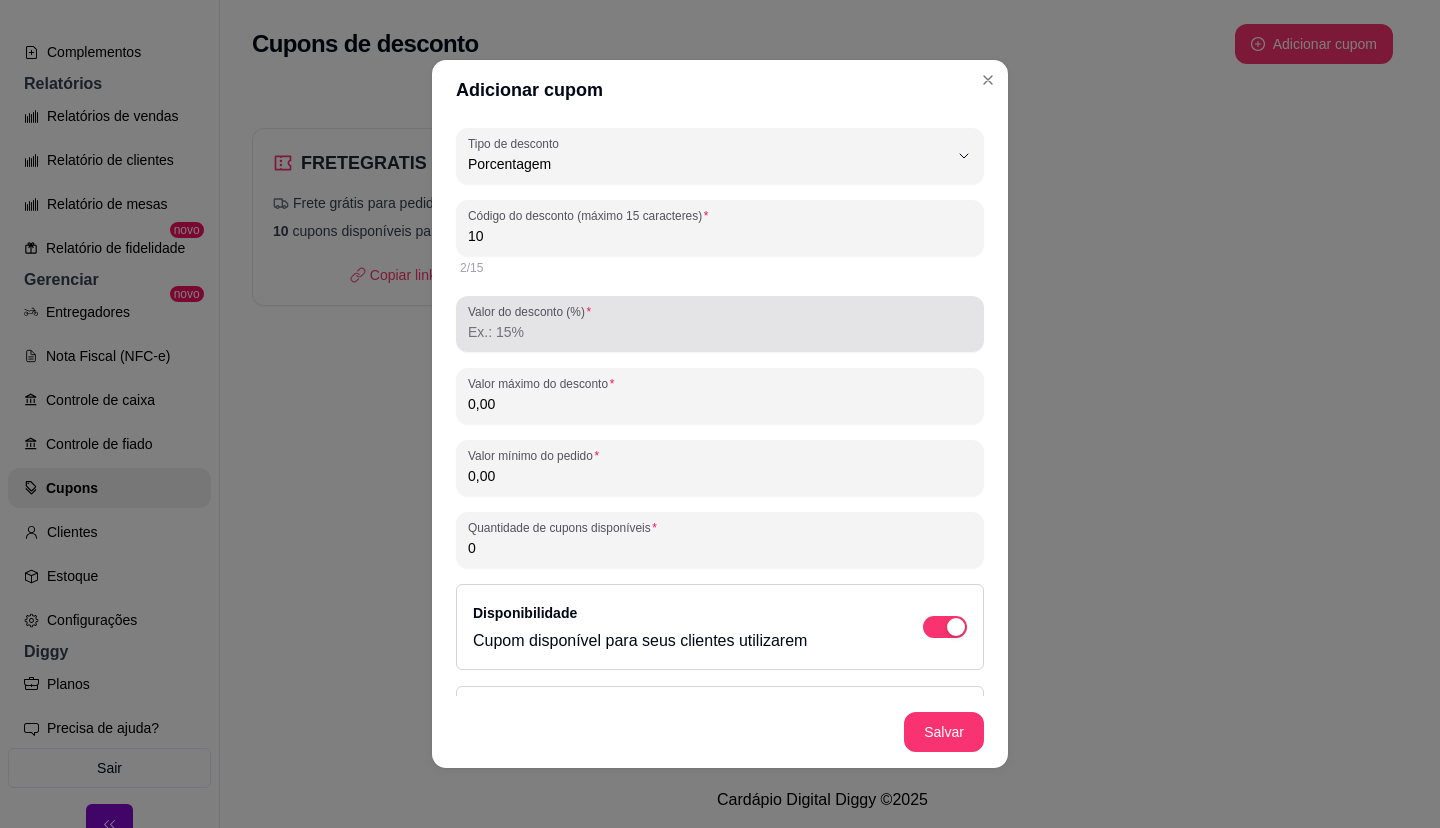 type on "10" 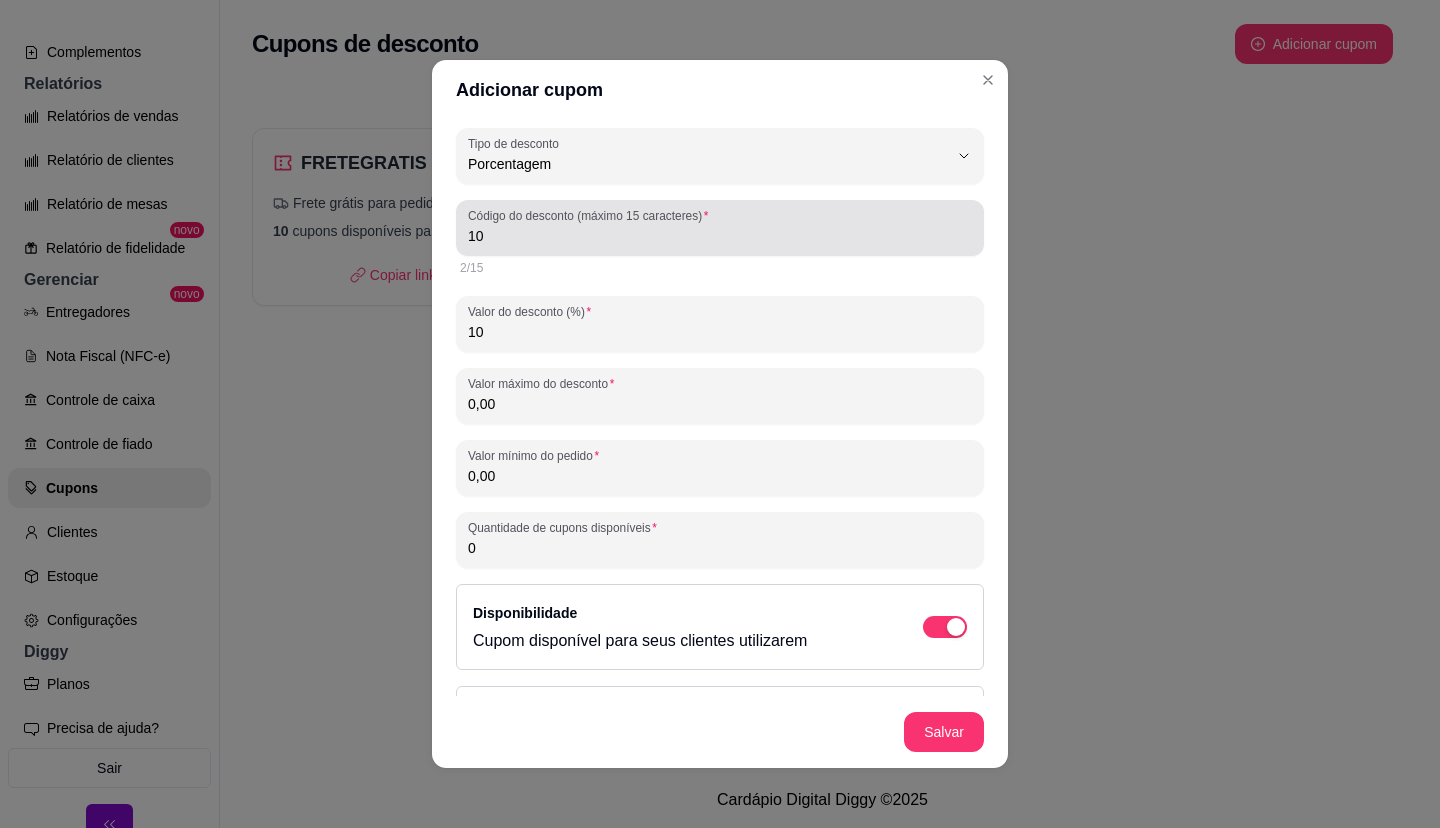 type on "10" 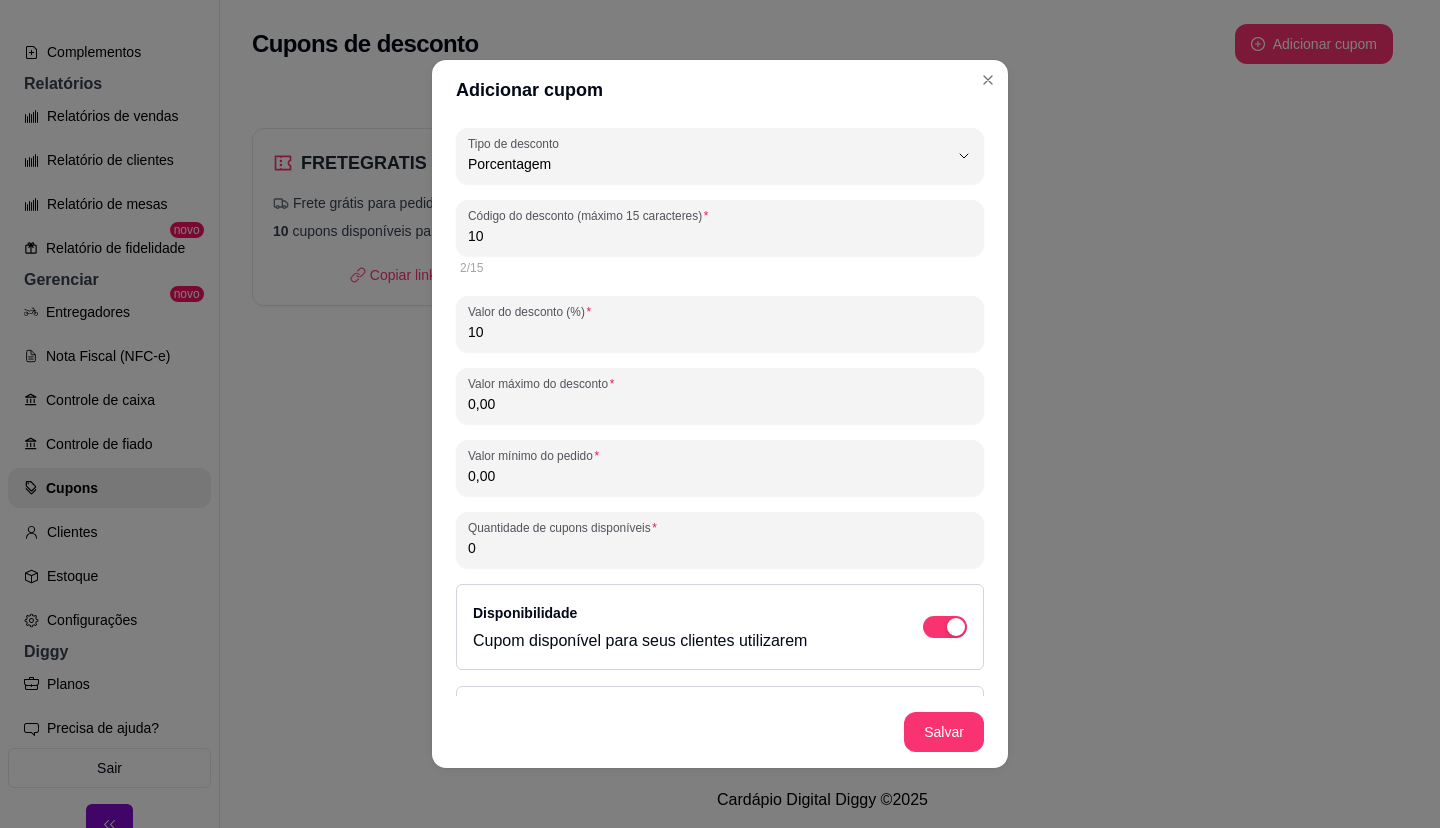 click on "10" at bounding box center [720, 236] 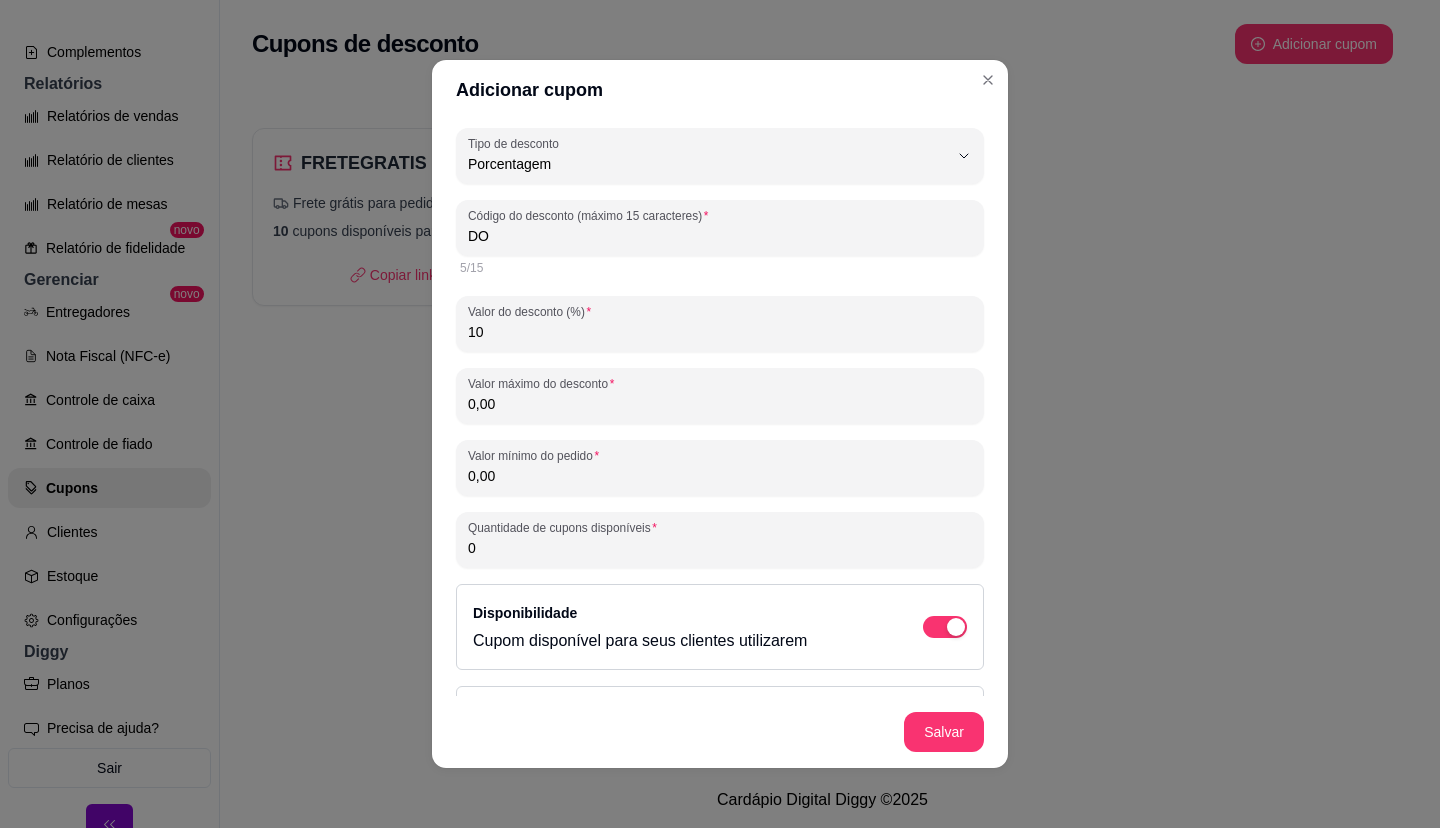 type on "D" 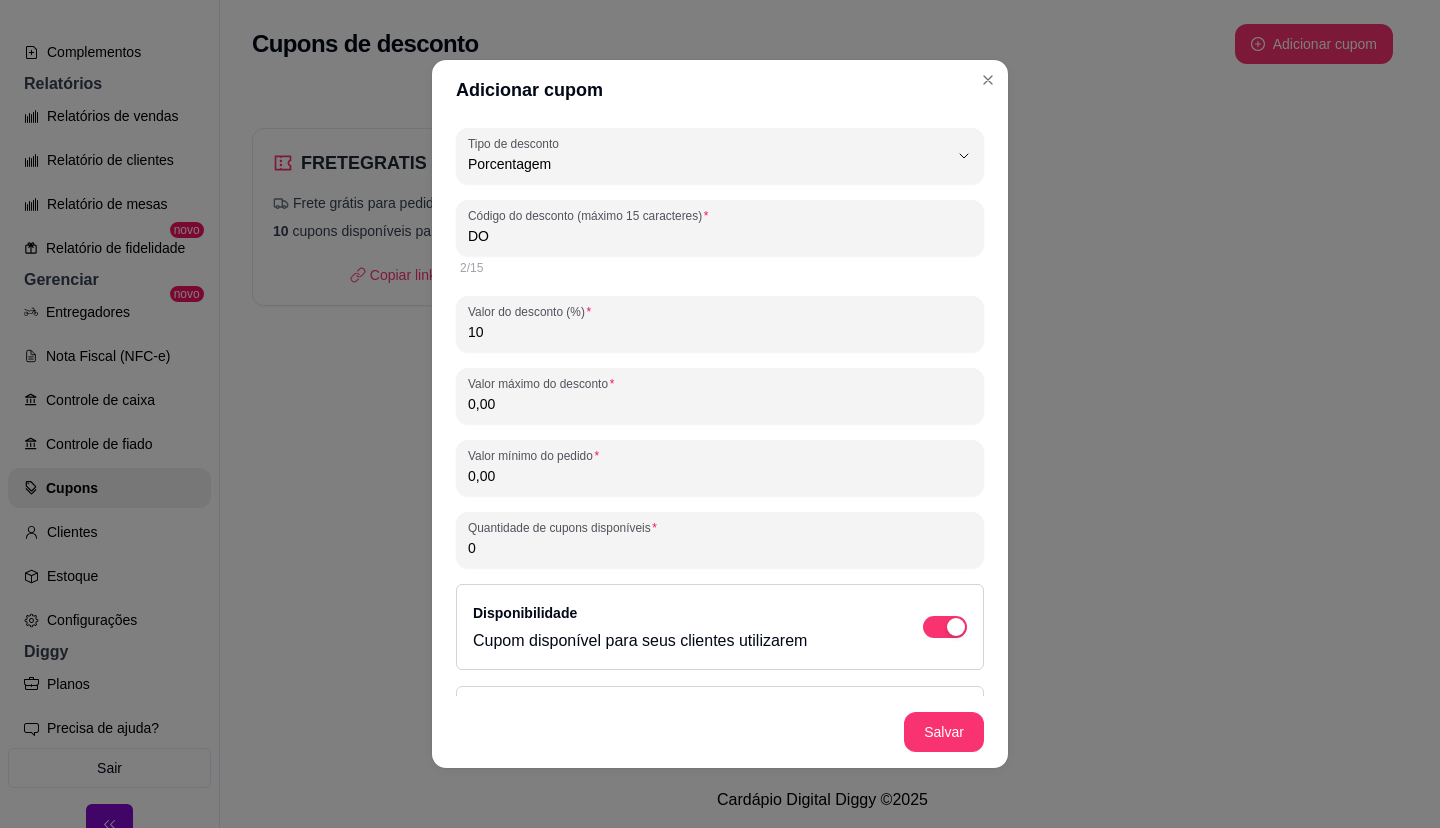 type on "D" 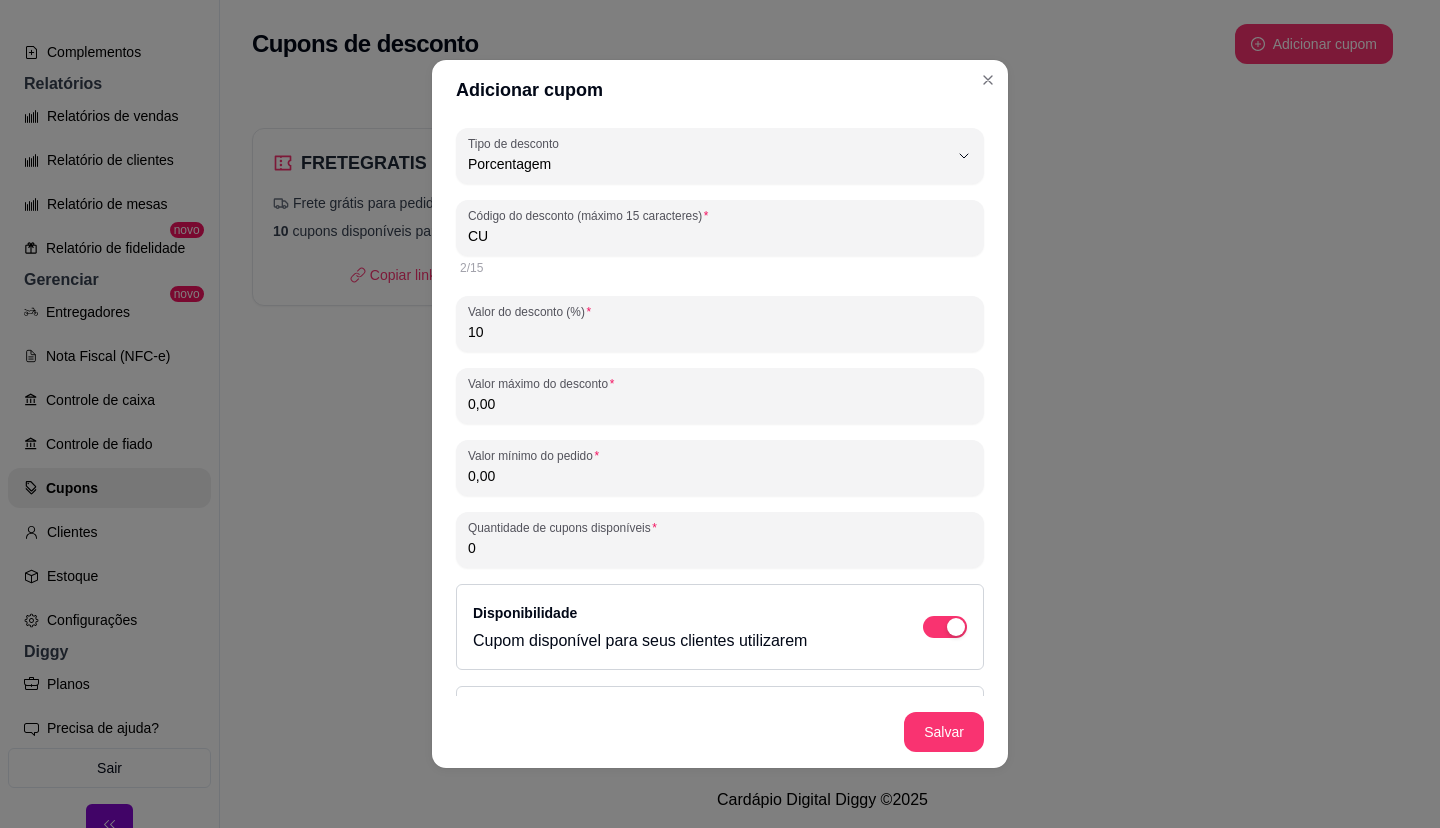 type on "C" 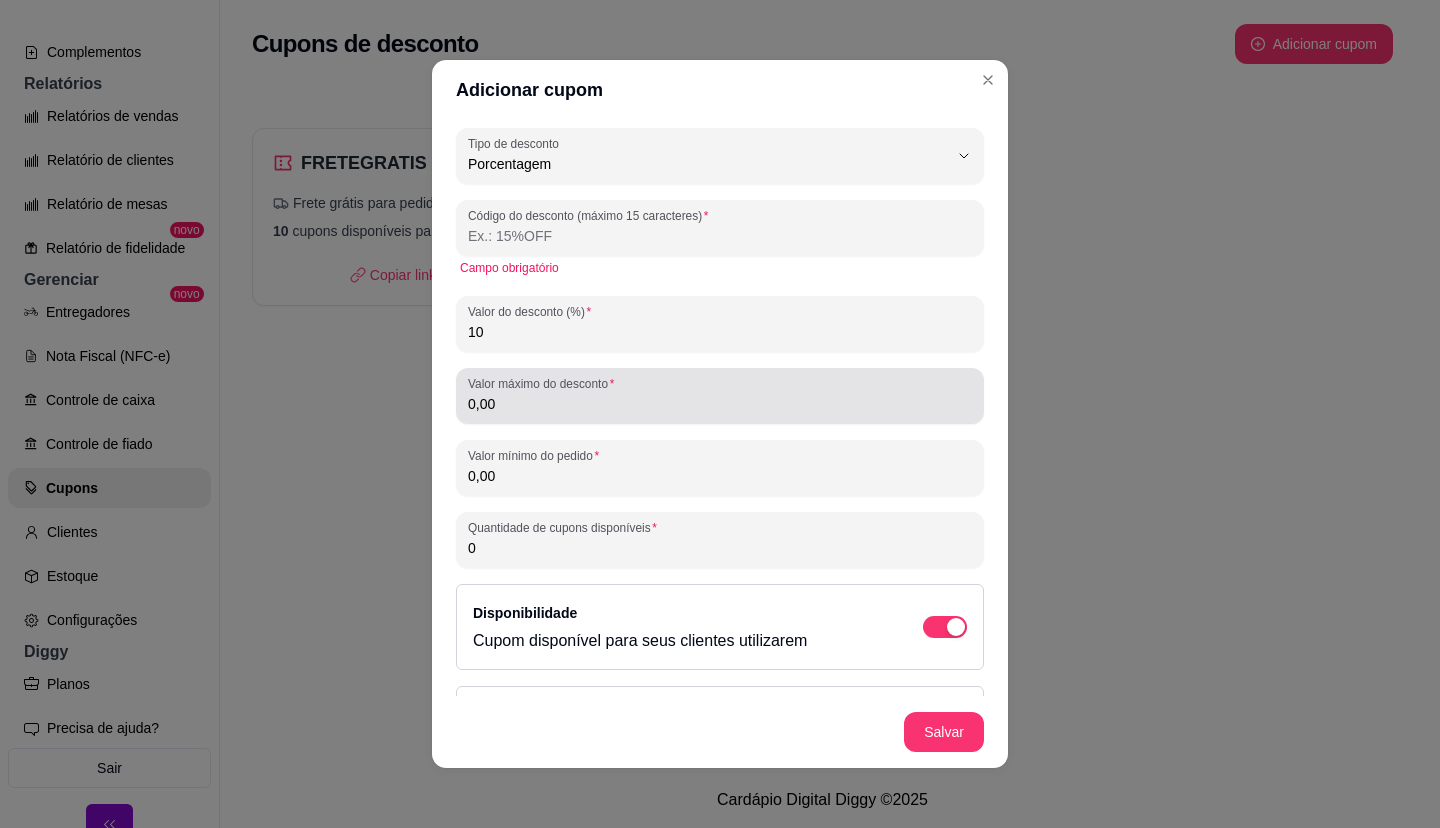 type 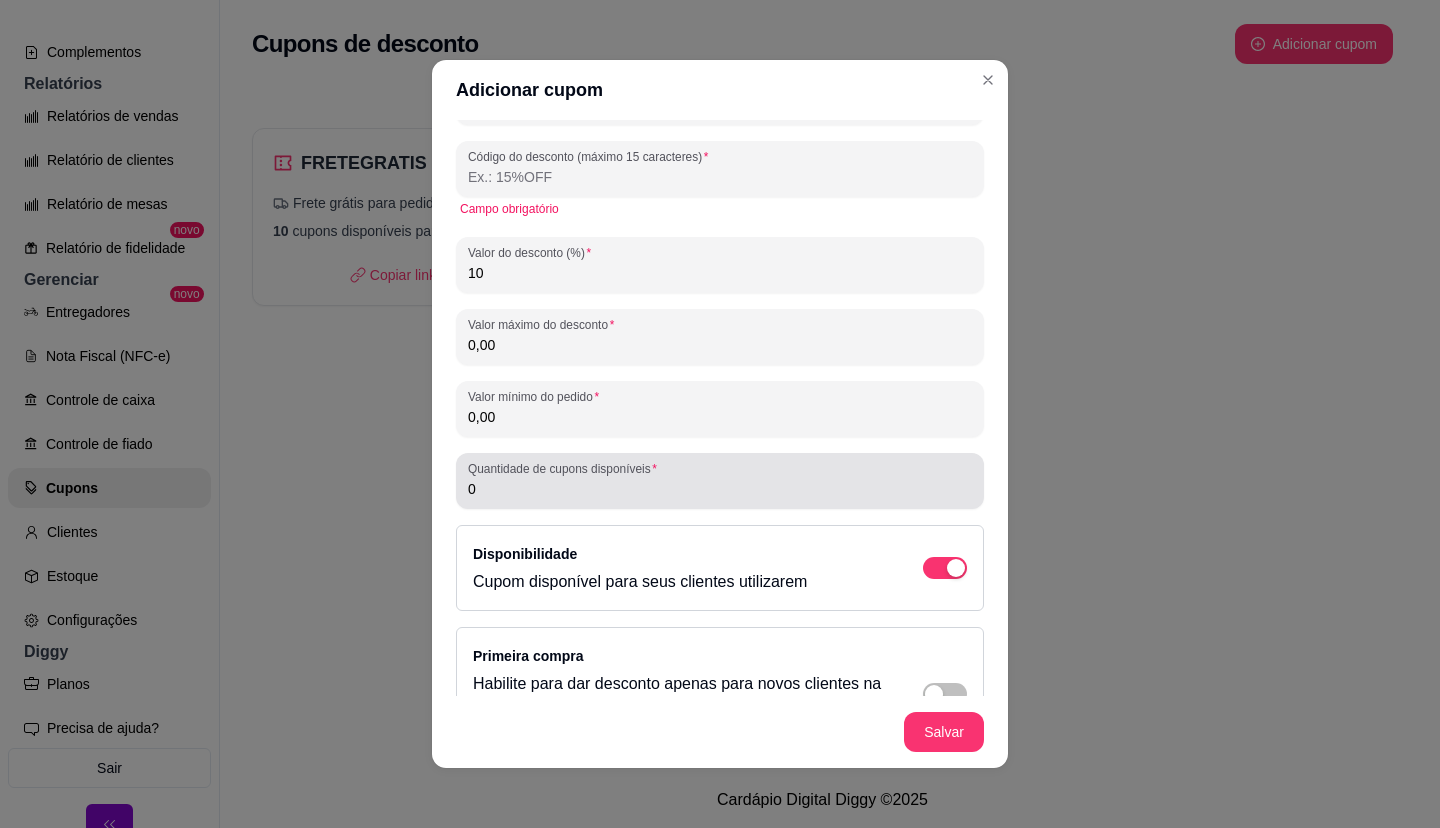 scroll, scrollTop: 58, scrollLeft: 0, axis: vertical 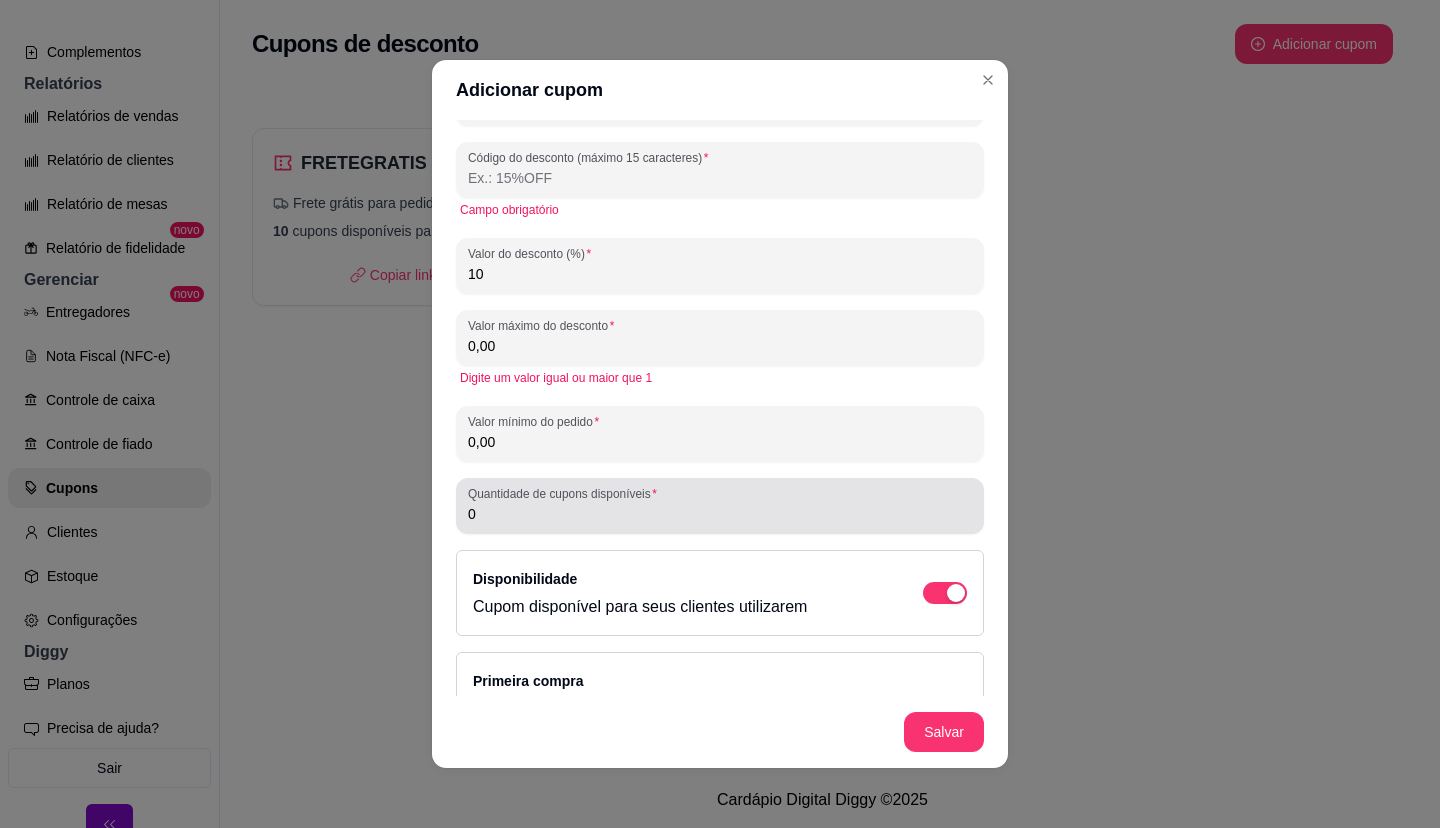 type on "0,00" 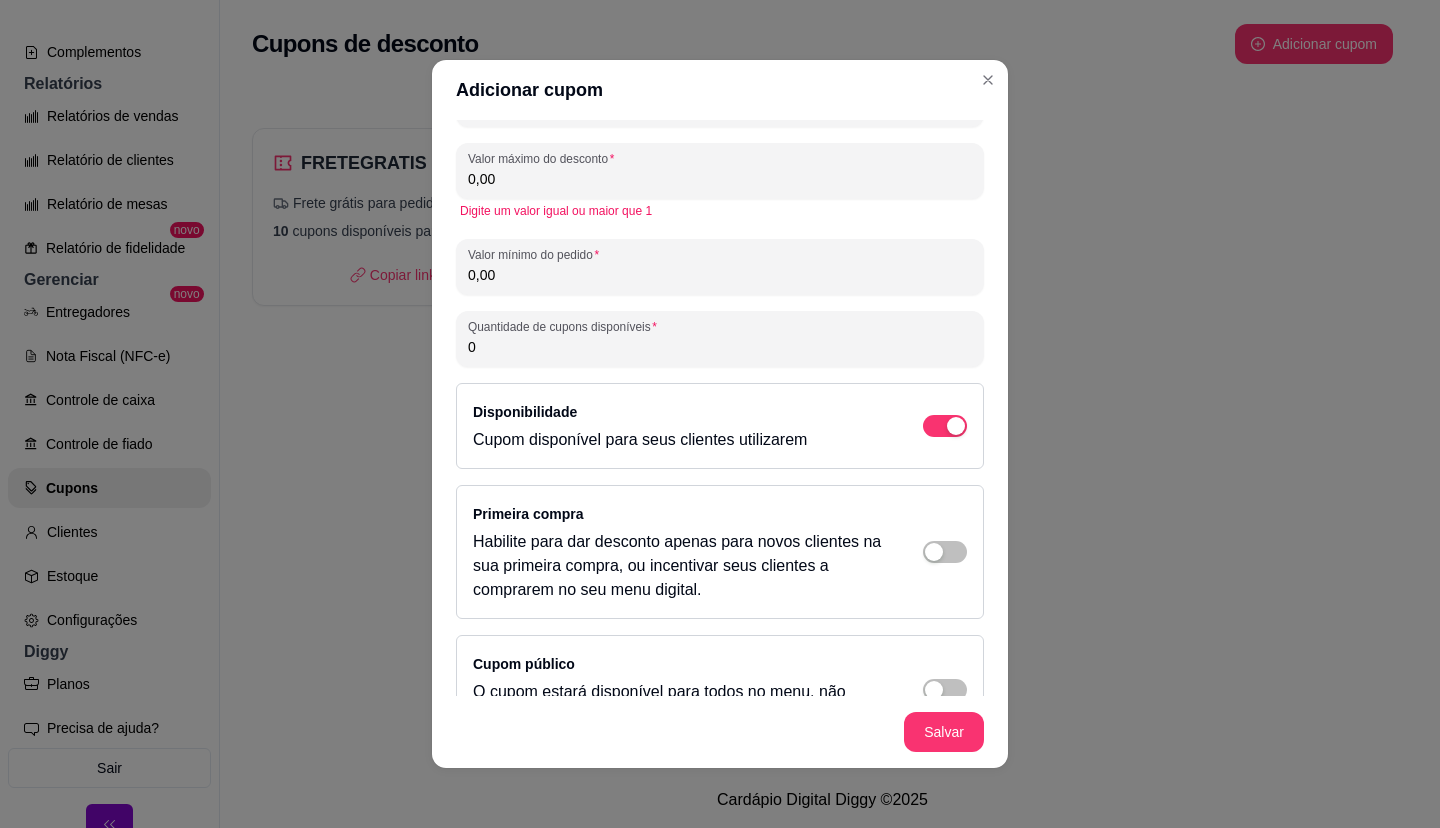 scroll, scrollTop: 258, scrollLeft: 0, axis: vertical 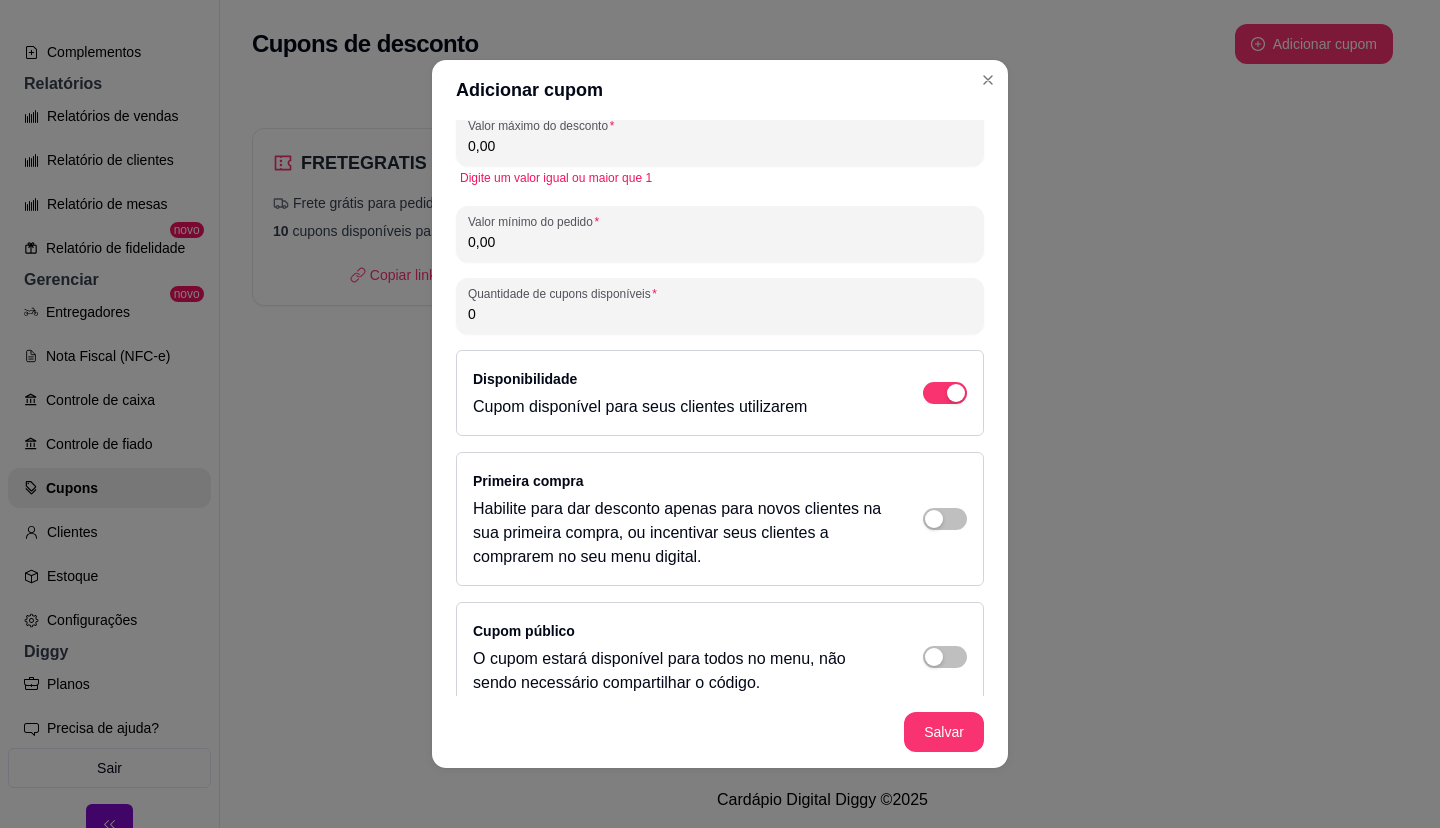 click on "PERCENTAGE Tipo de desconto Valor fixo Porcentagem Frete grátis Tipo de desconto Porcentagem Código do desconto (máximo 15 caracteres) Campo obrigatório Valor do desconto (%) 10 Valor máximo do desconto 0,00 Digite um valor igual ou maior que 1 Valor mínimo do pedido 0,00 Quantidade de cupons disponíveis 0 Disponibilidade Cupom disponível para seus clientes utilizarem Primeira compra Habilite para dar desconto apenas para novos clientes na sua primeira compra, ou incentivar seus clientes a comprarem no seu menu digital. Cupom público O cupom estará disponível para todos no menu, não sendo necessário compartilhar o código." at bounding box center [720, 291] 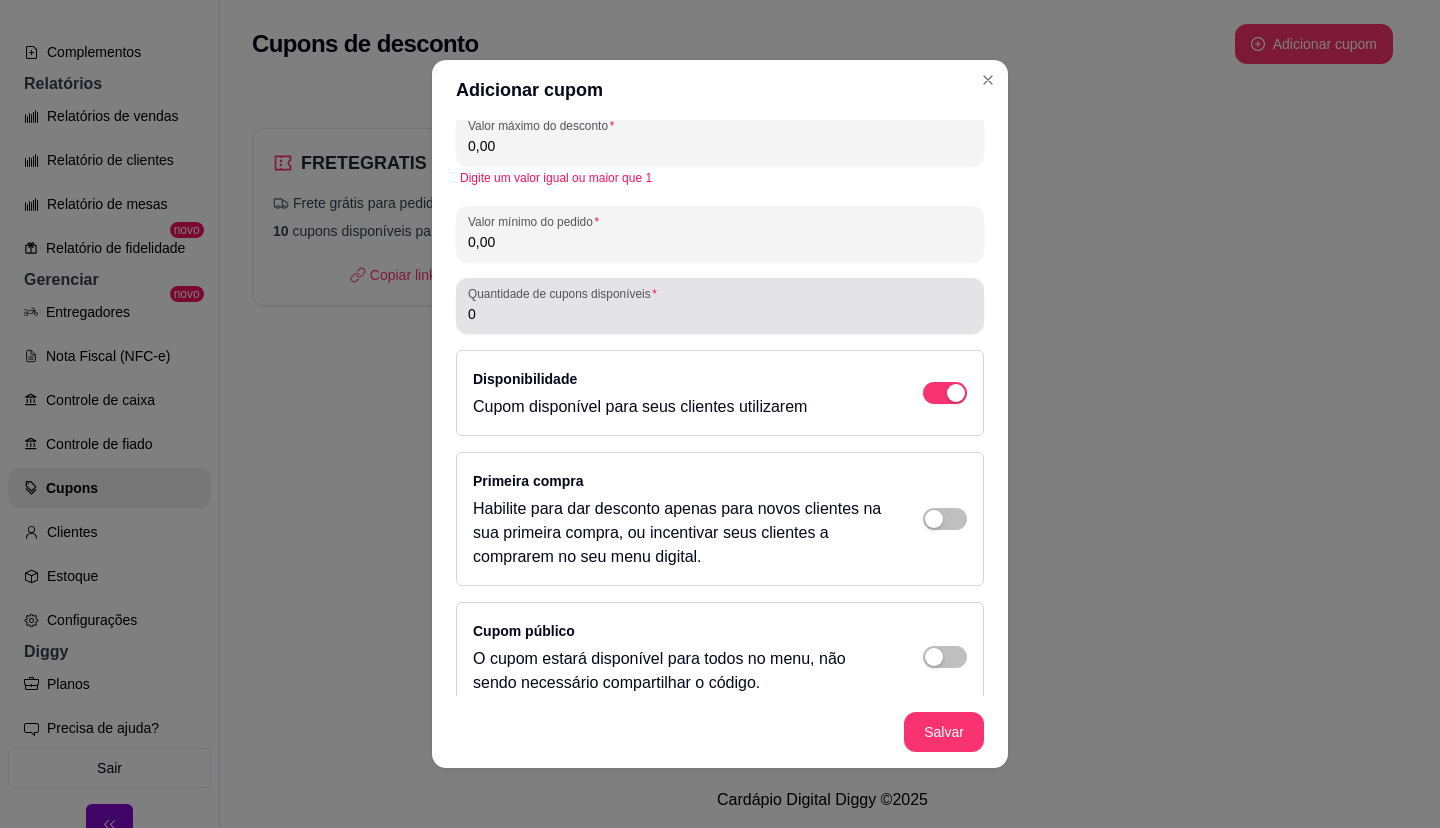 click on "0" at bounding box center [720, 306] 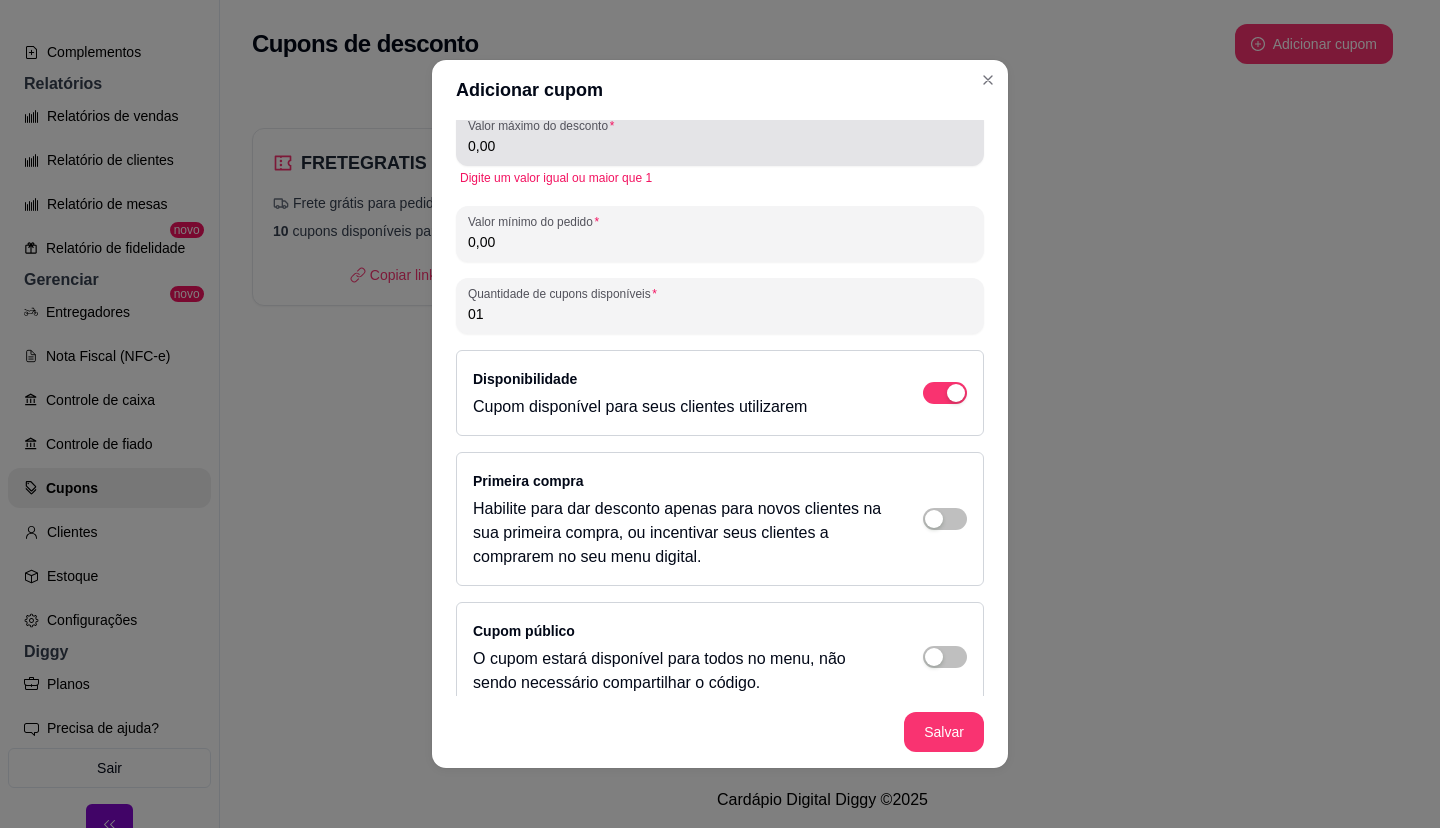 type on "0" 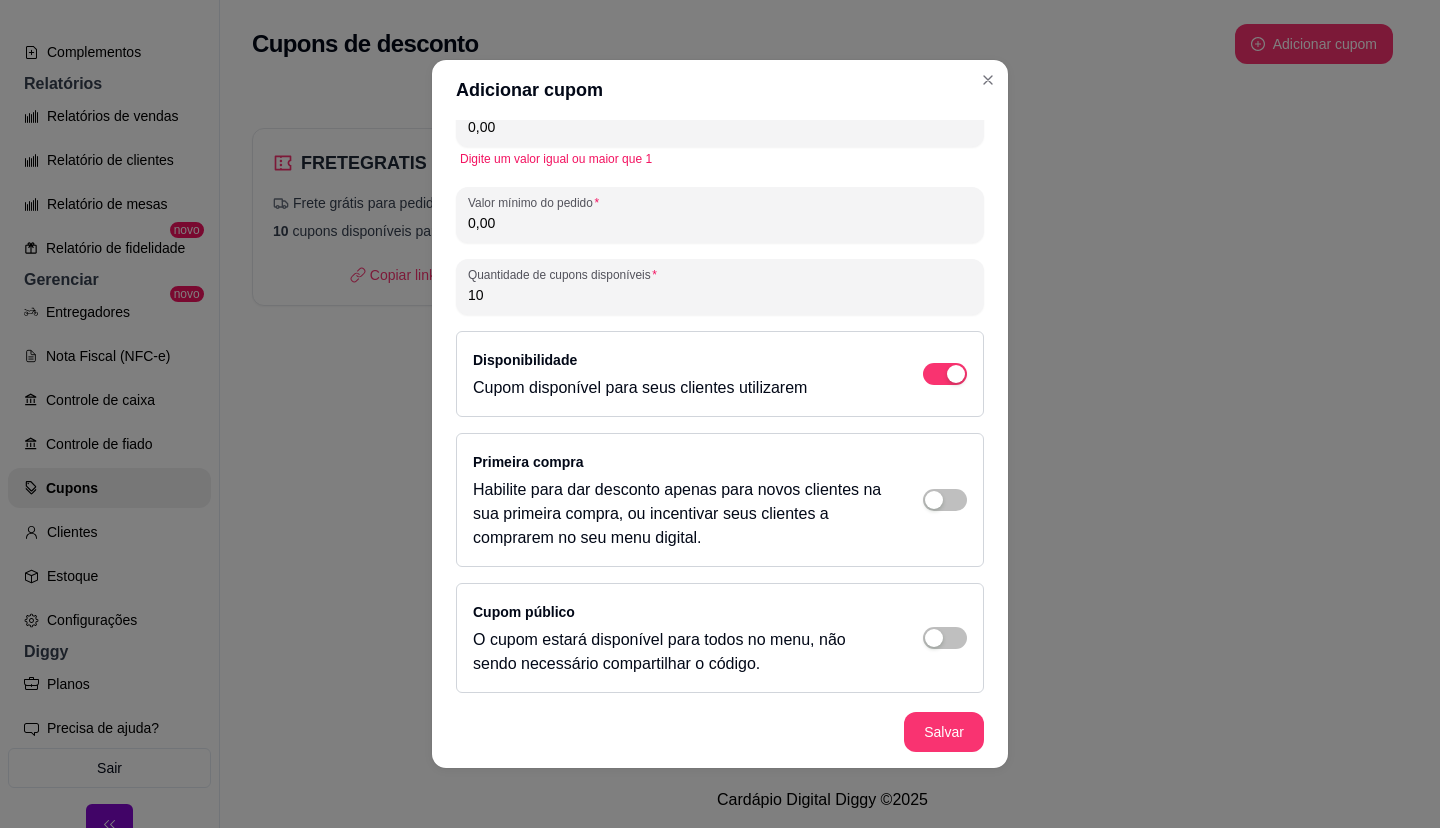 scroll, scrollTop: 282, scrollLeft: 0, axis: vertical 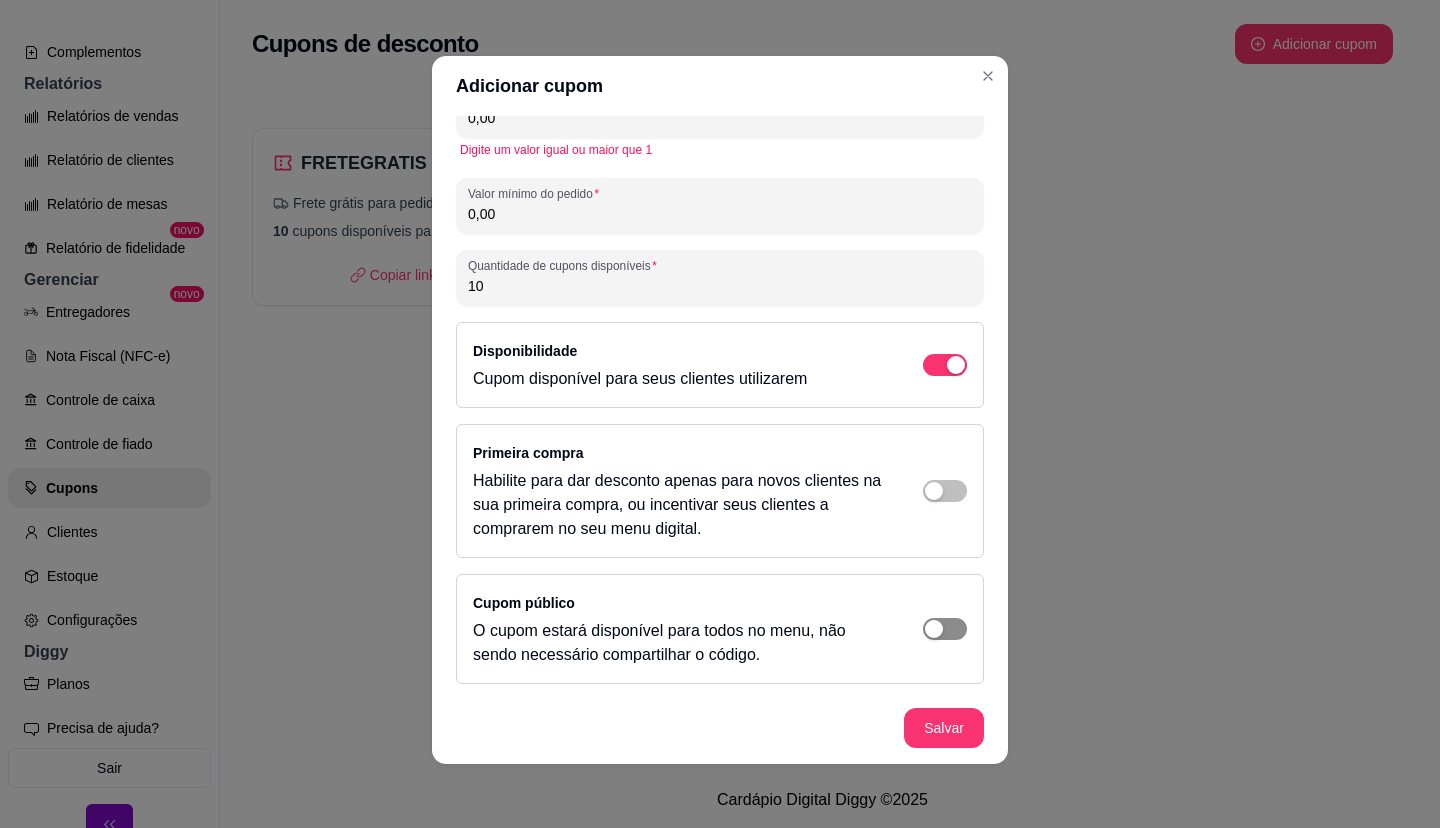 type on "10" 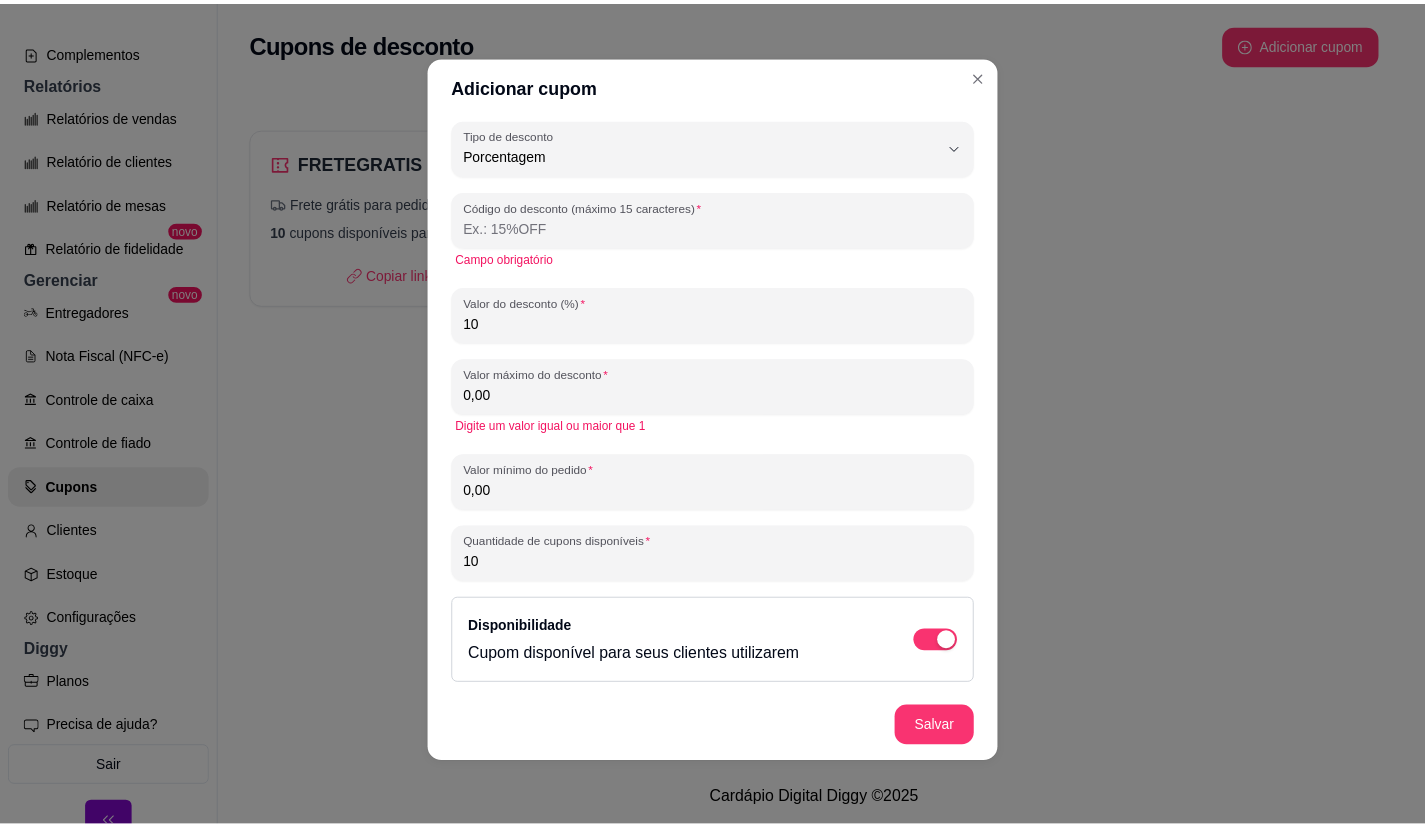 scroll, scrollTop: 0, scrollLeft: 0, axis: both 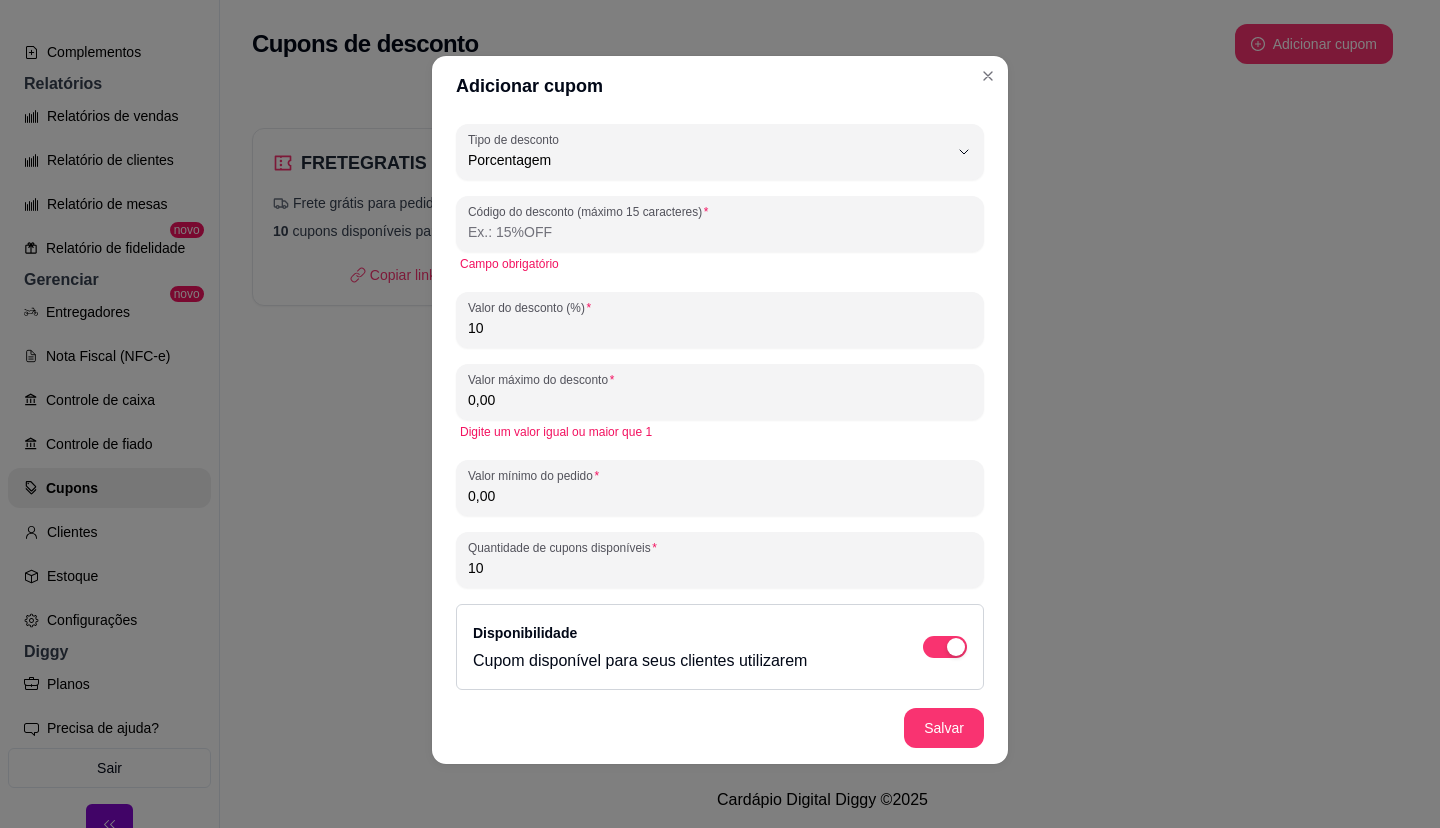 click on "Código do desconto (máximo 15 caracteres)" at bounding box center [720, 232] 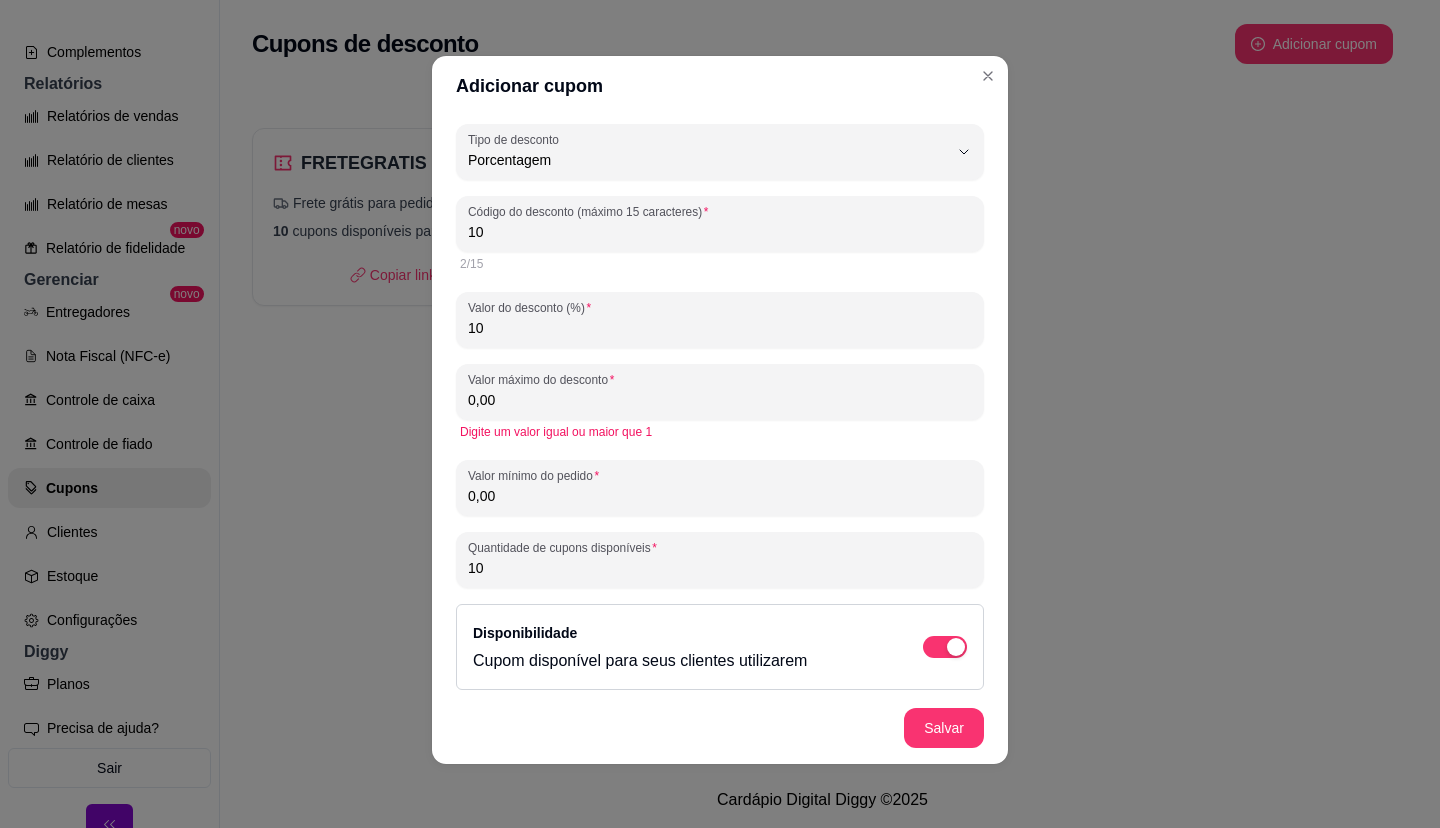 type on "1" 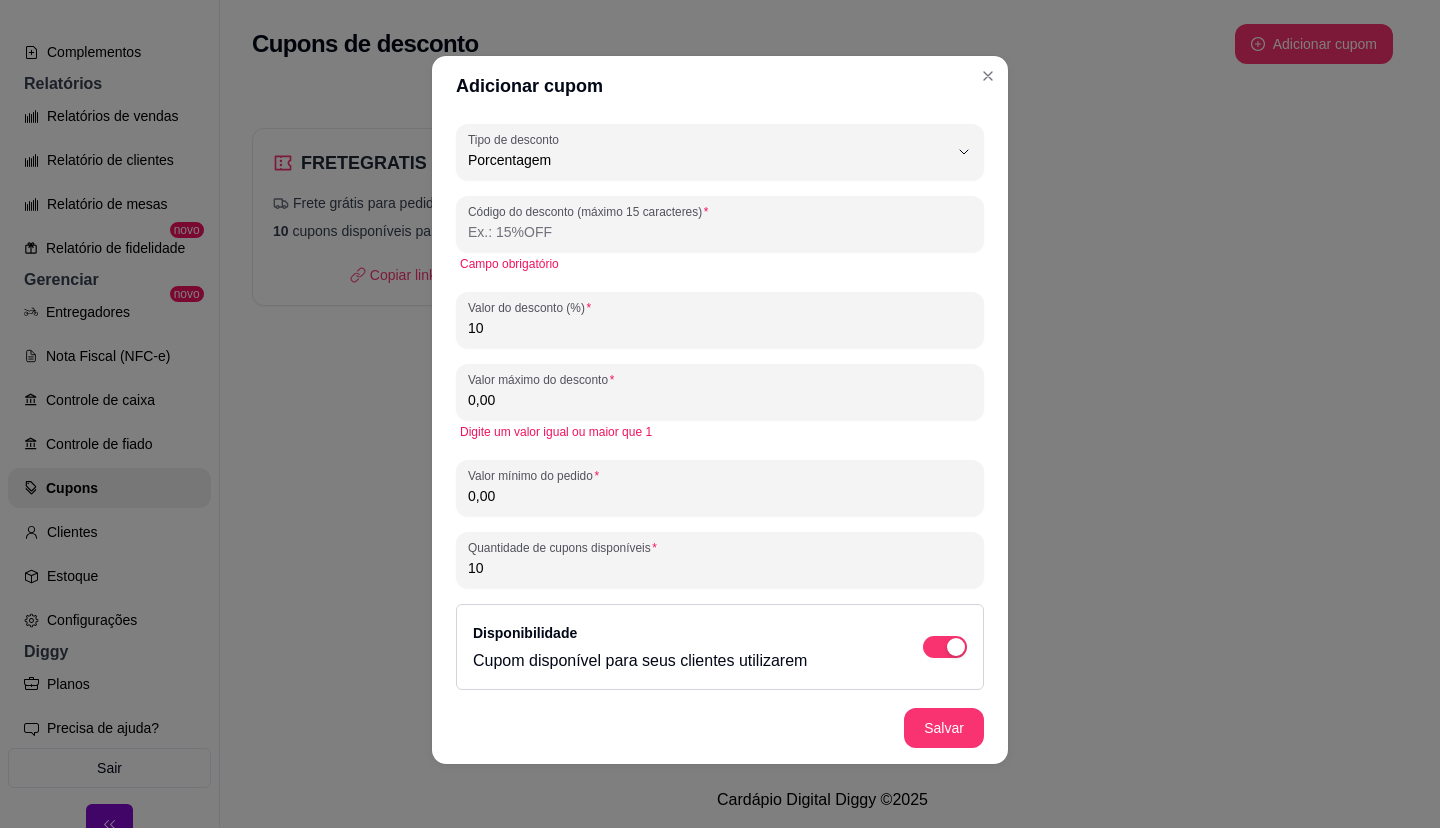 type on "C" 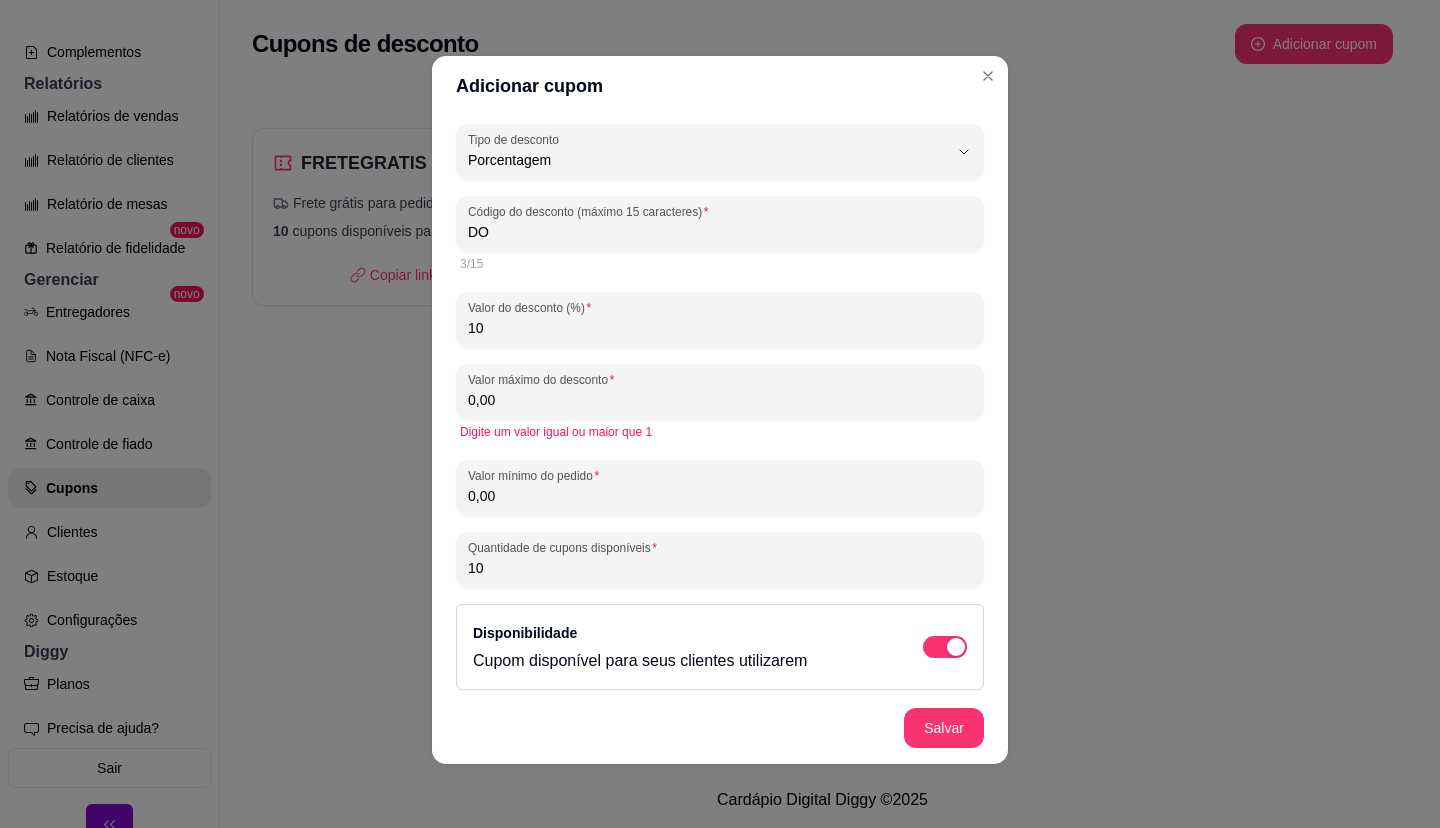 type on "D" 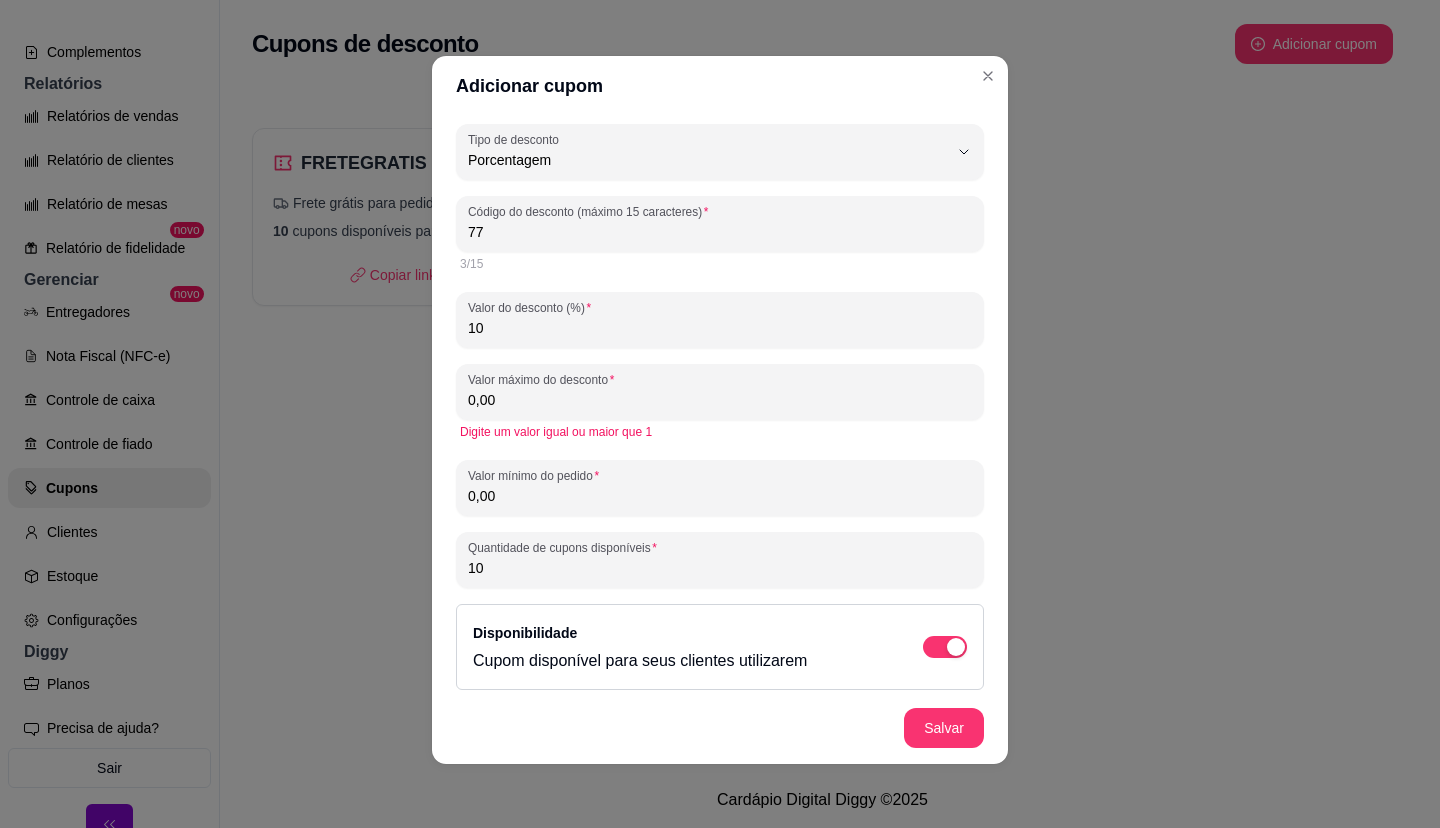 type on "7" 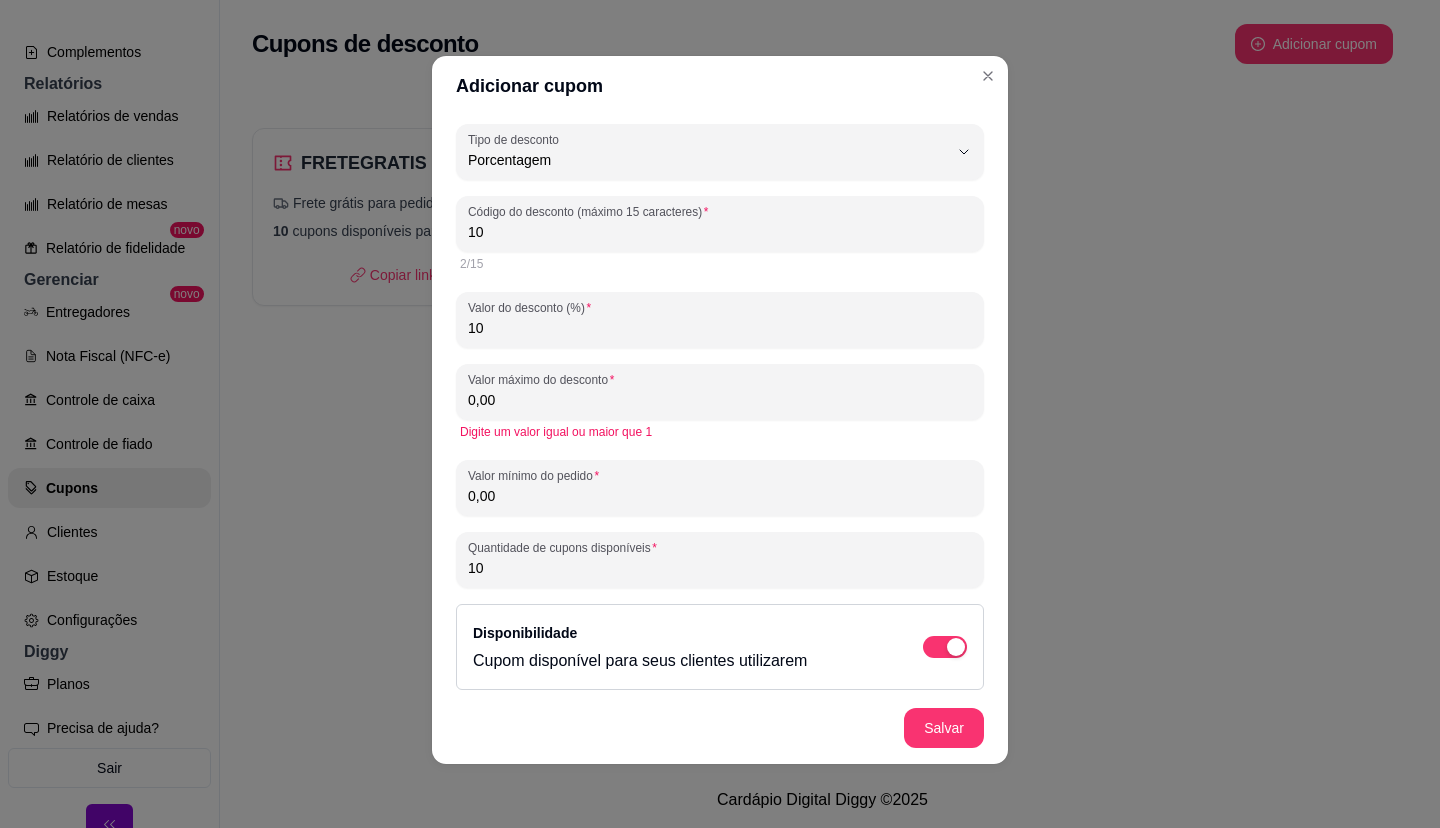 type on "1" 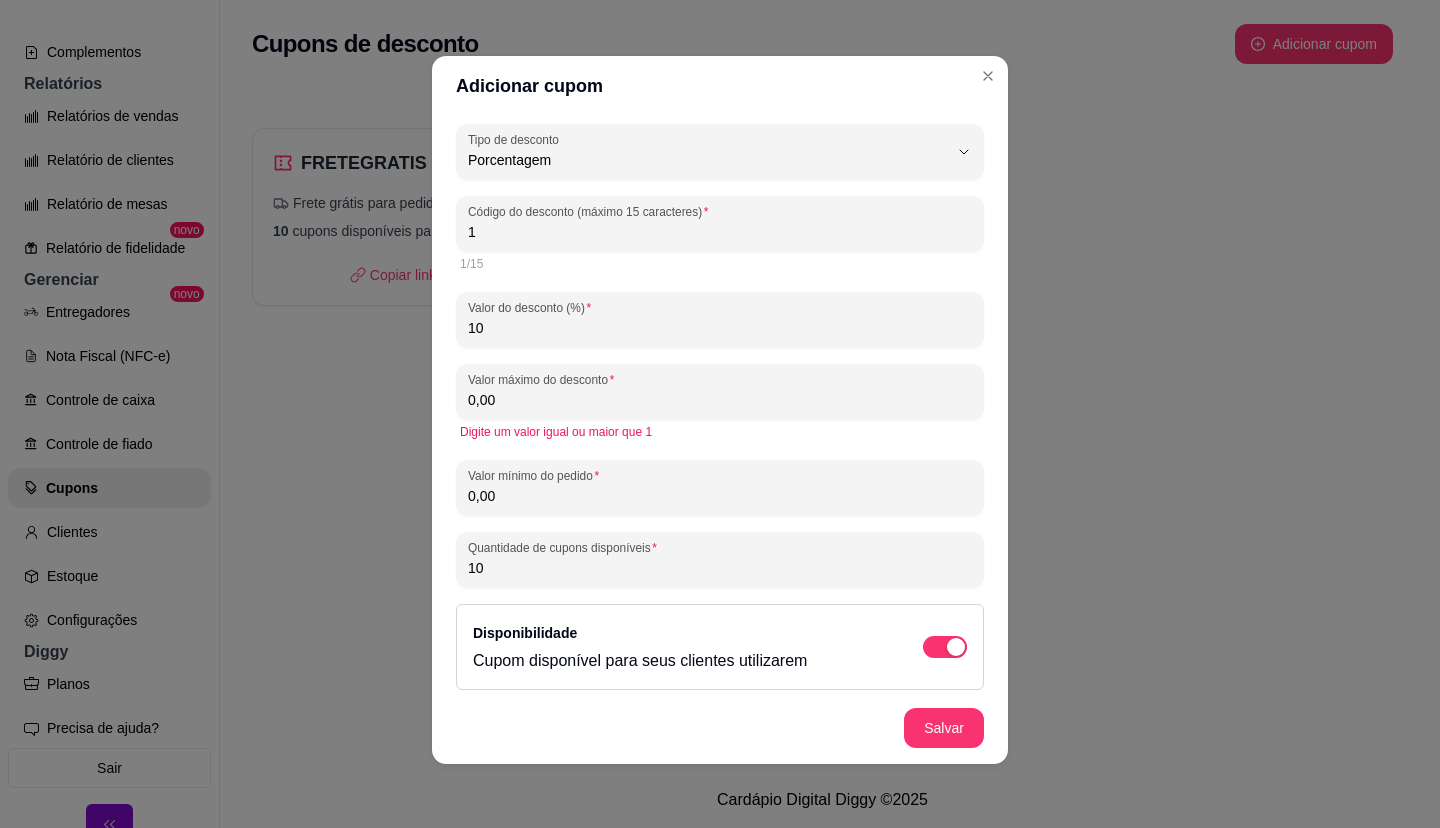 type 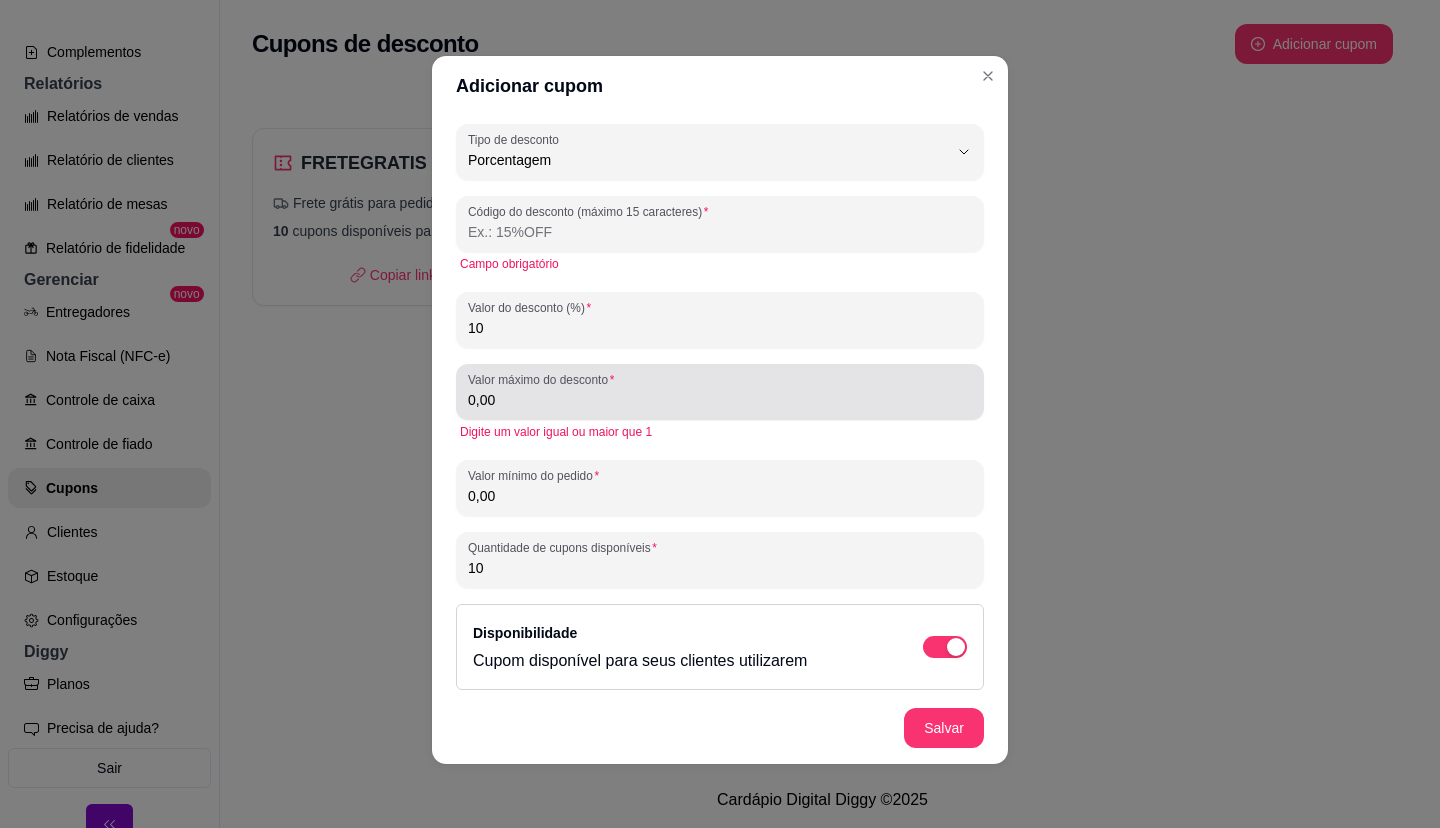 click on "0,00" at bounding box center [720, 400] 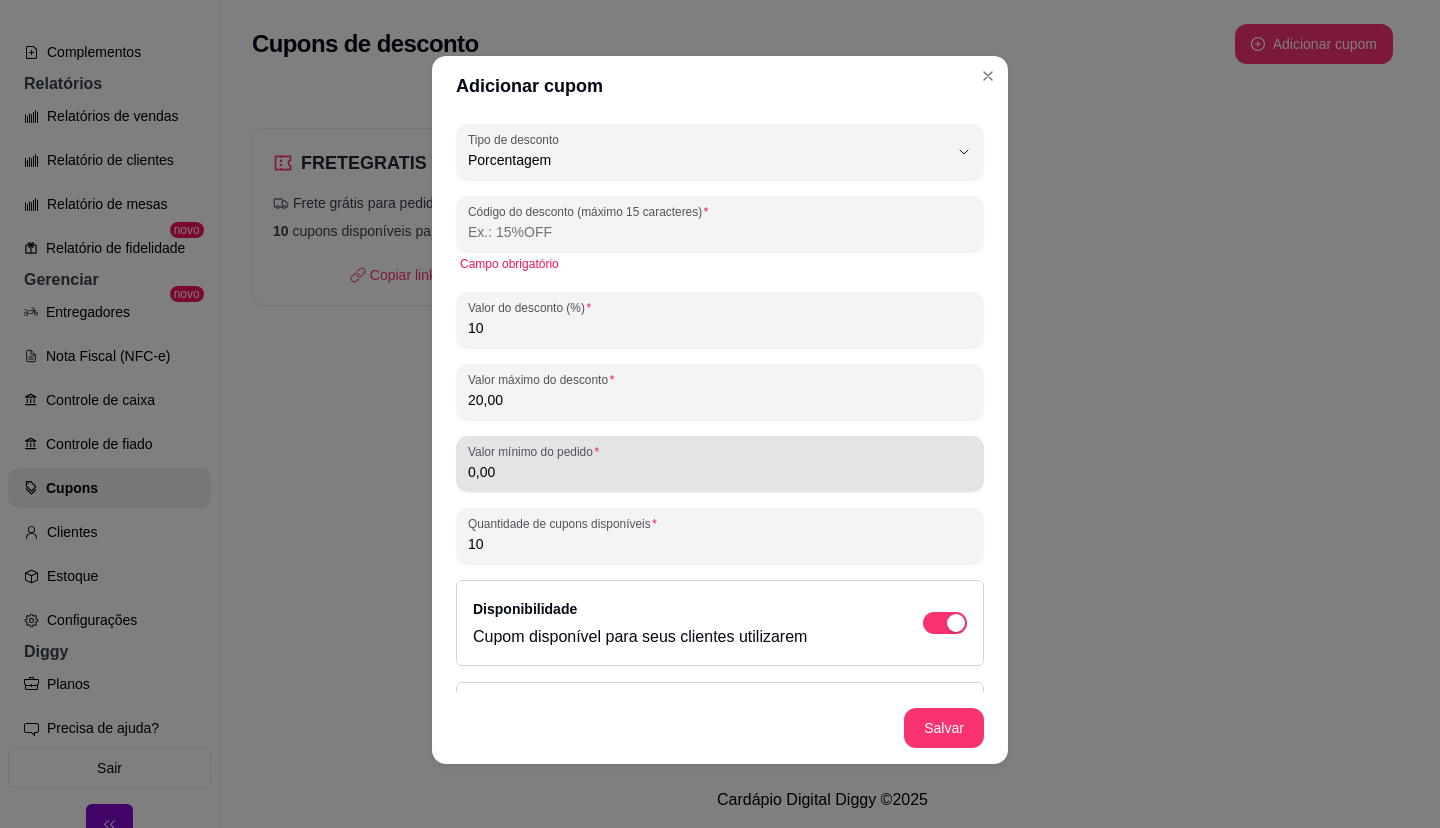 type on "20,00" 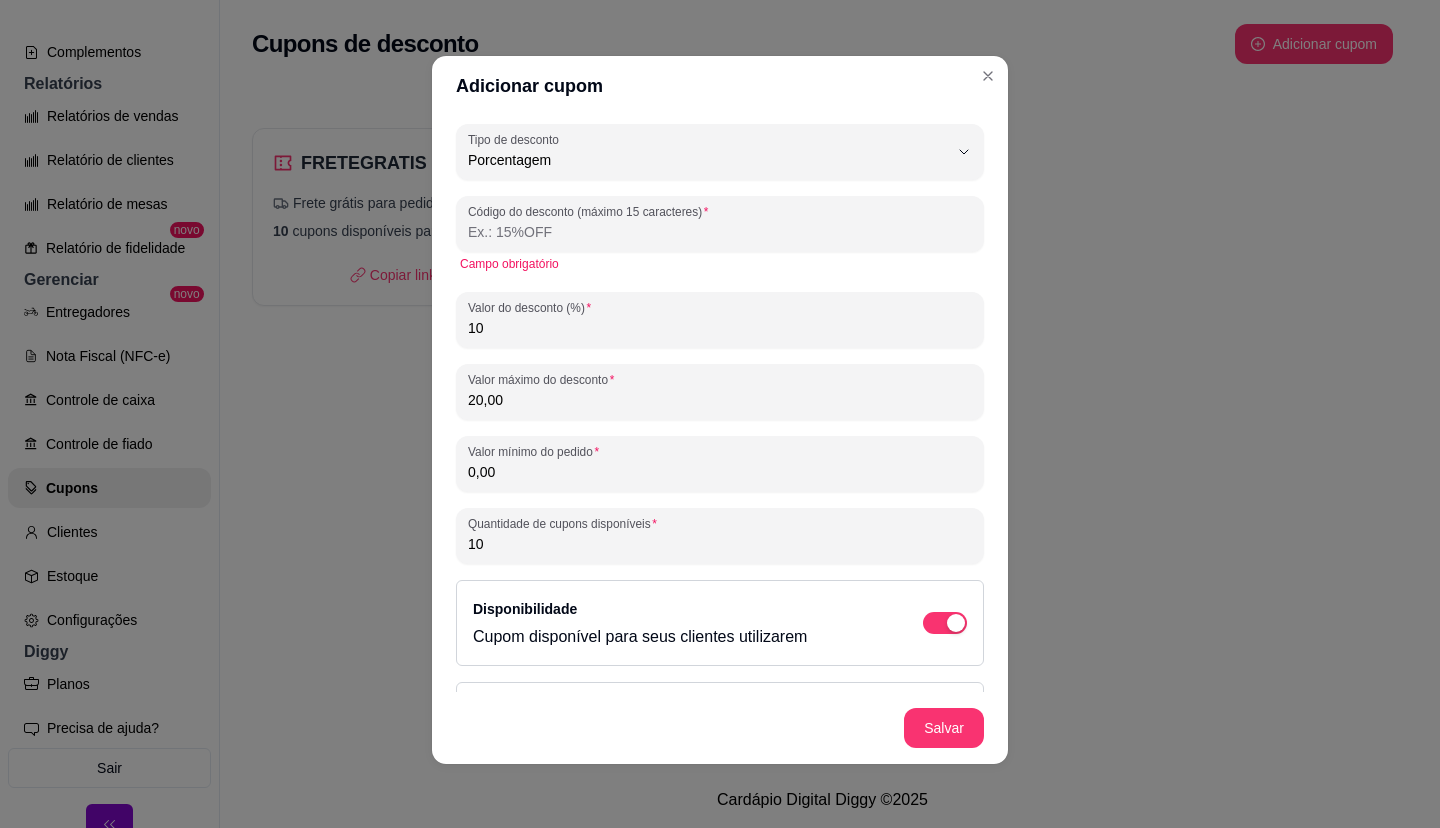 click on "0,00" at bounding box center (720, 472) 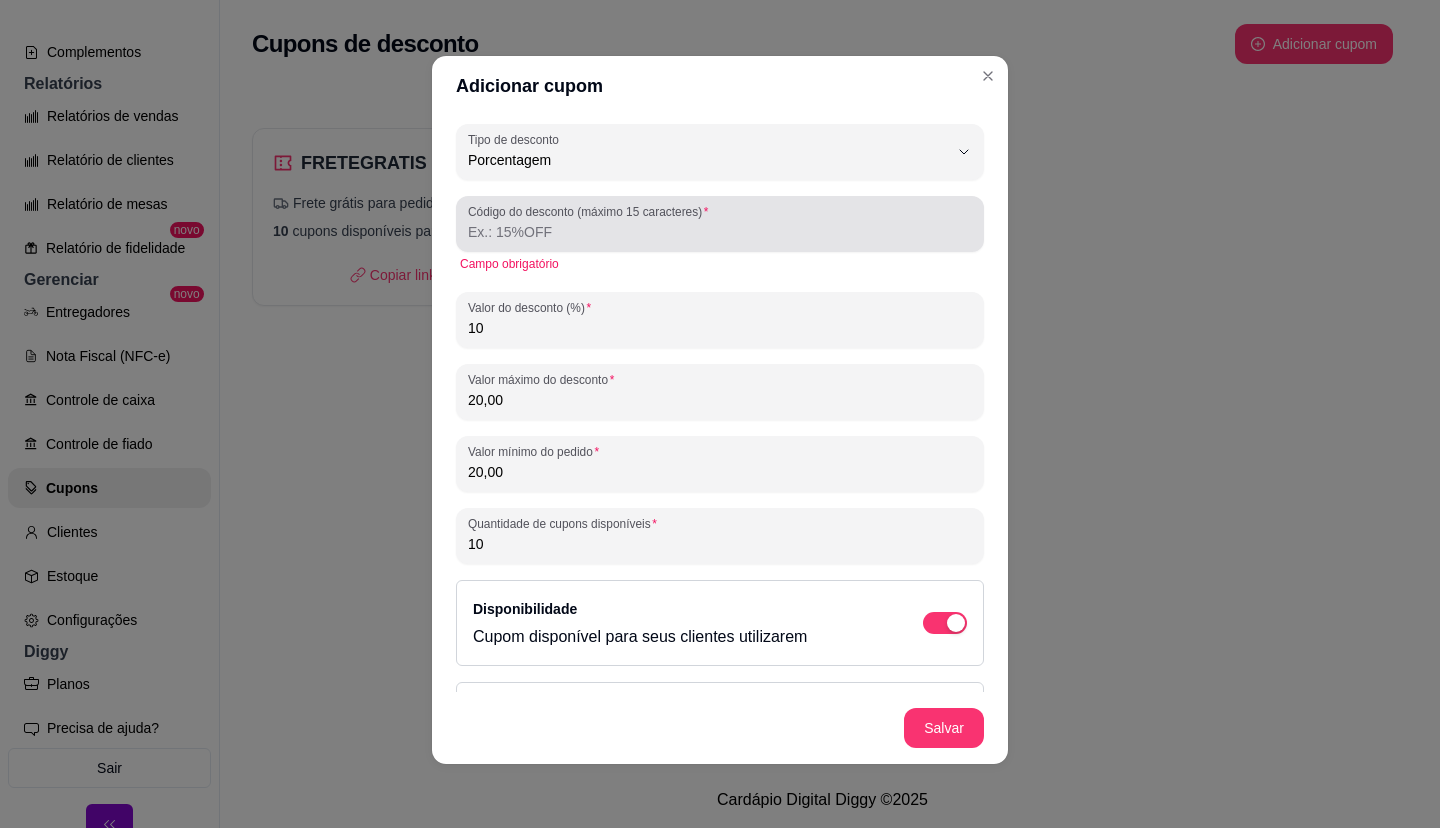 type on "20,00" 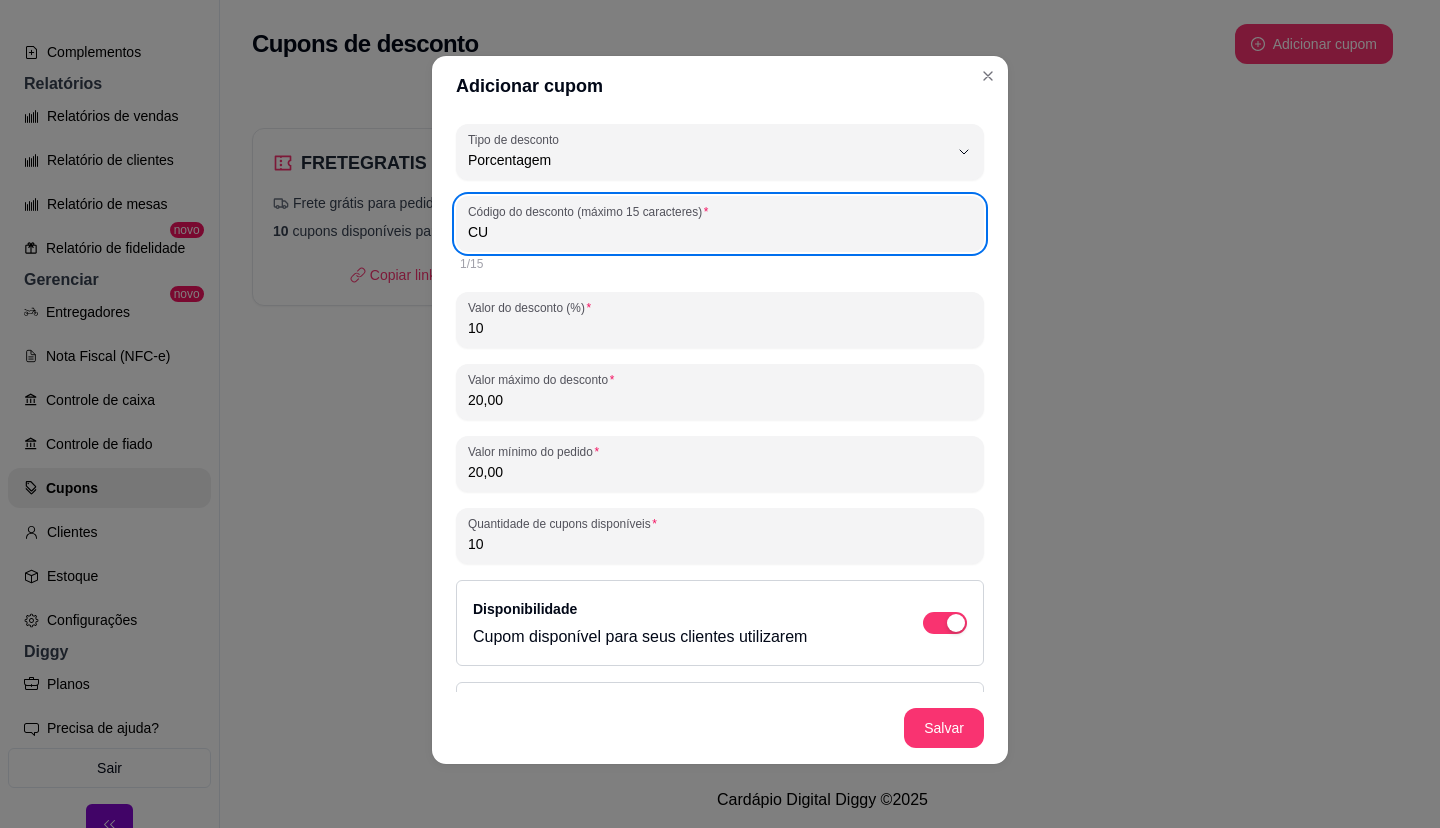 type on "C" 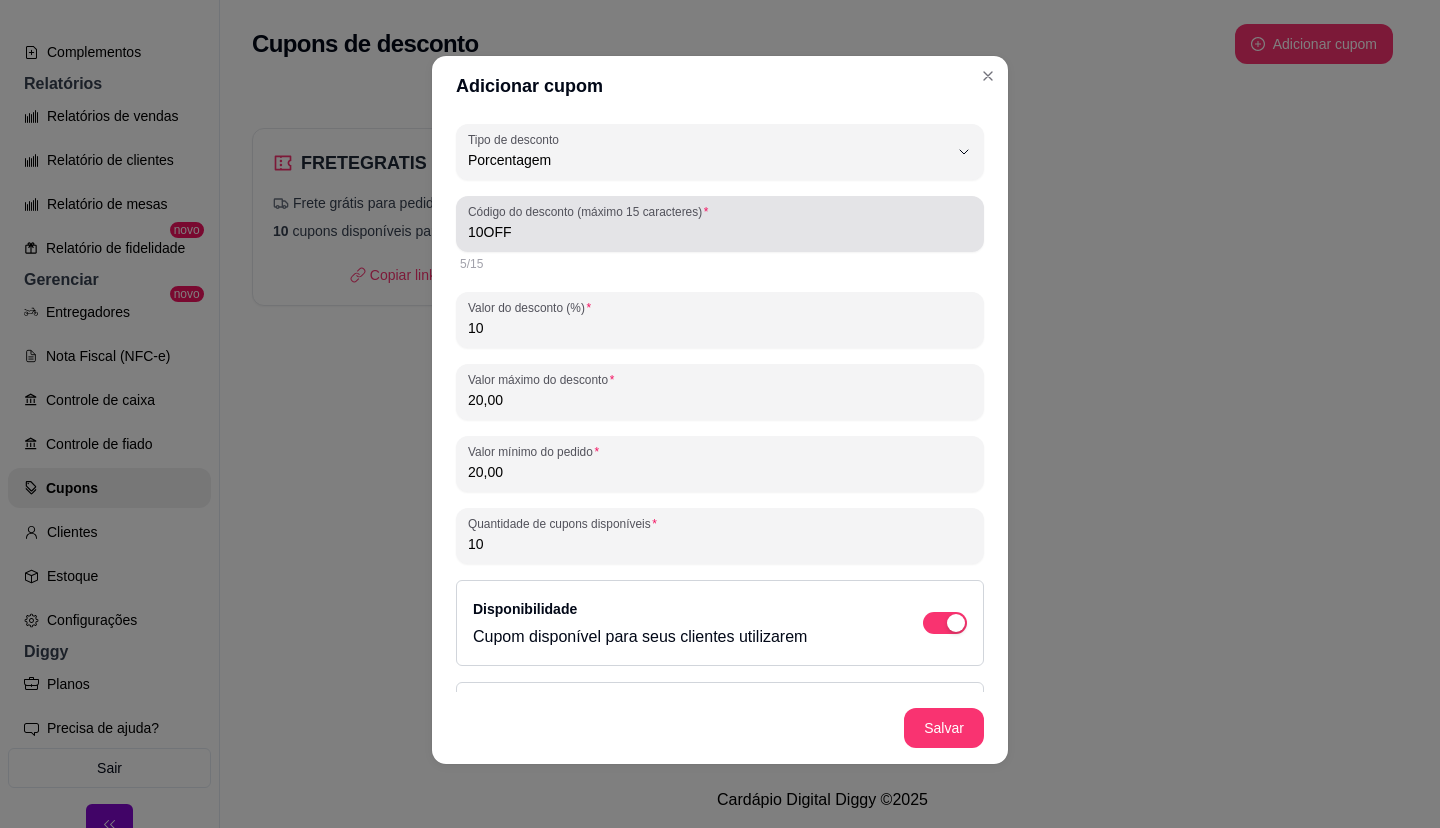 click on "Código do desconto (máximo 15 caracteres) 10OFF" at bounding box center [720, 224] 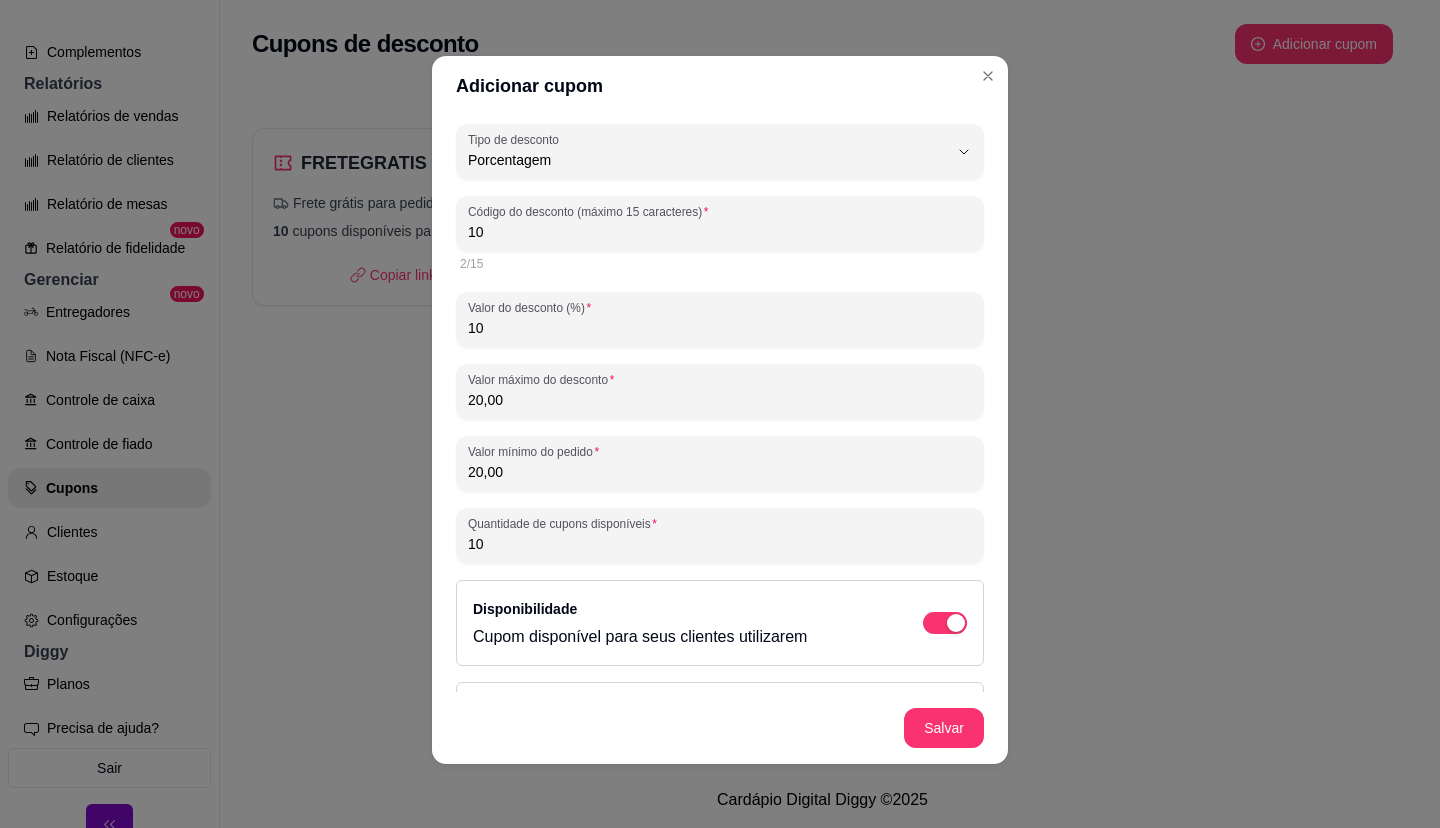 type on "1" 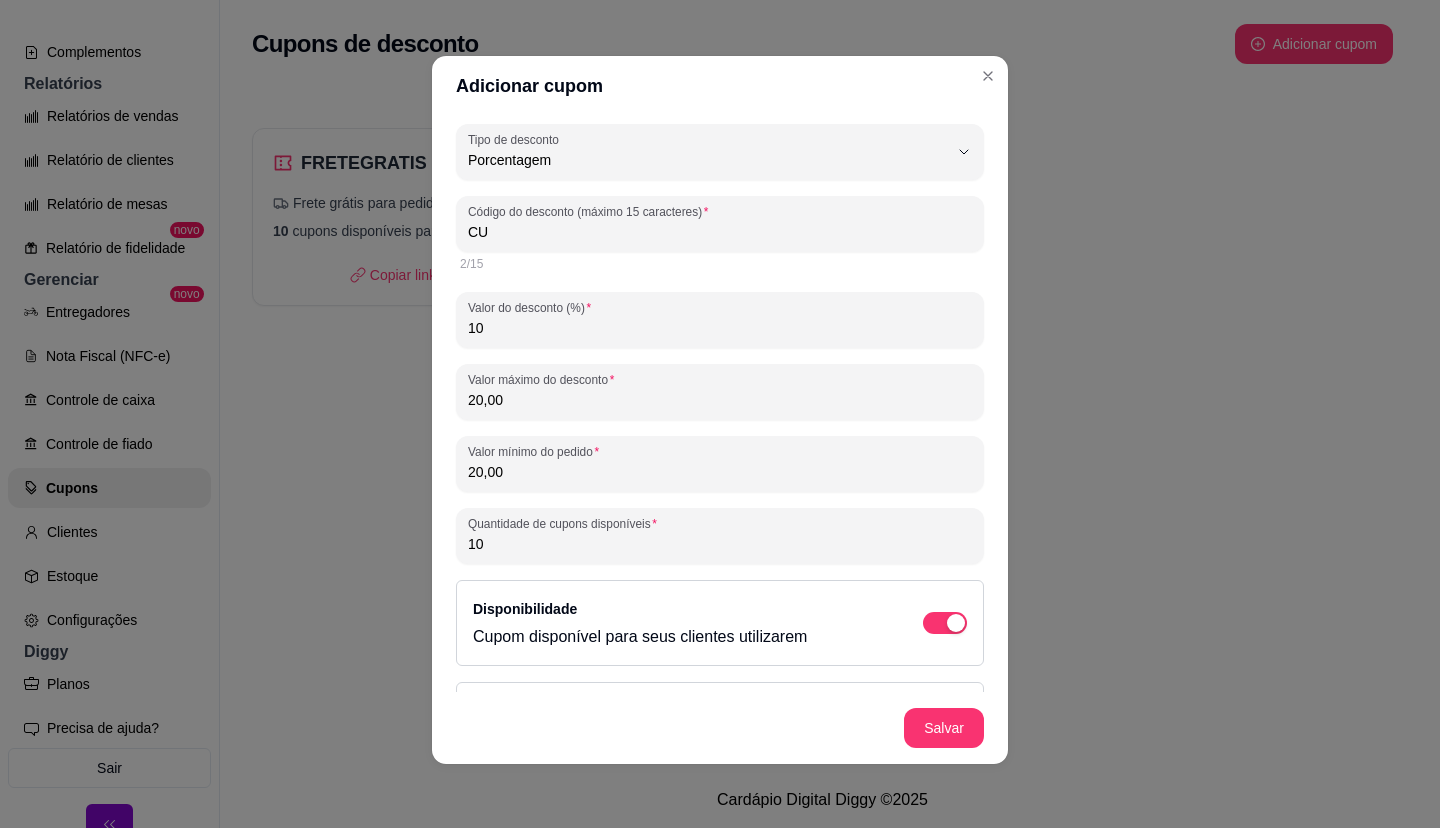 type on "C" 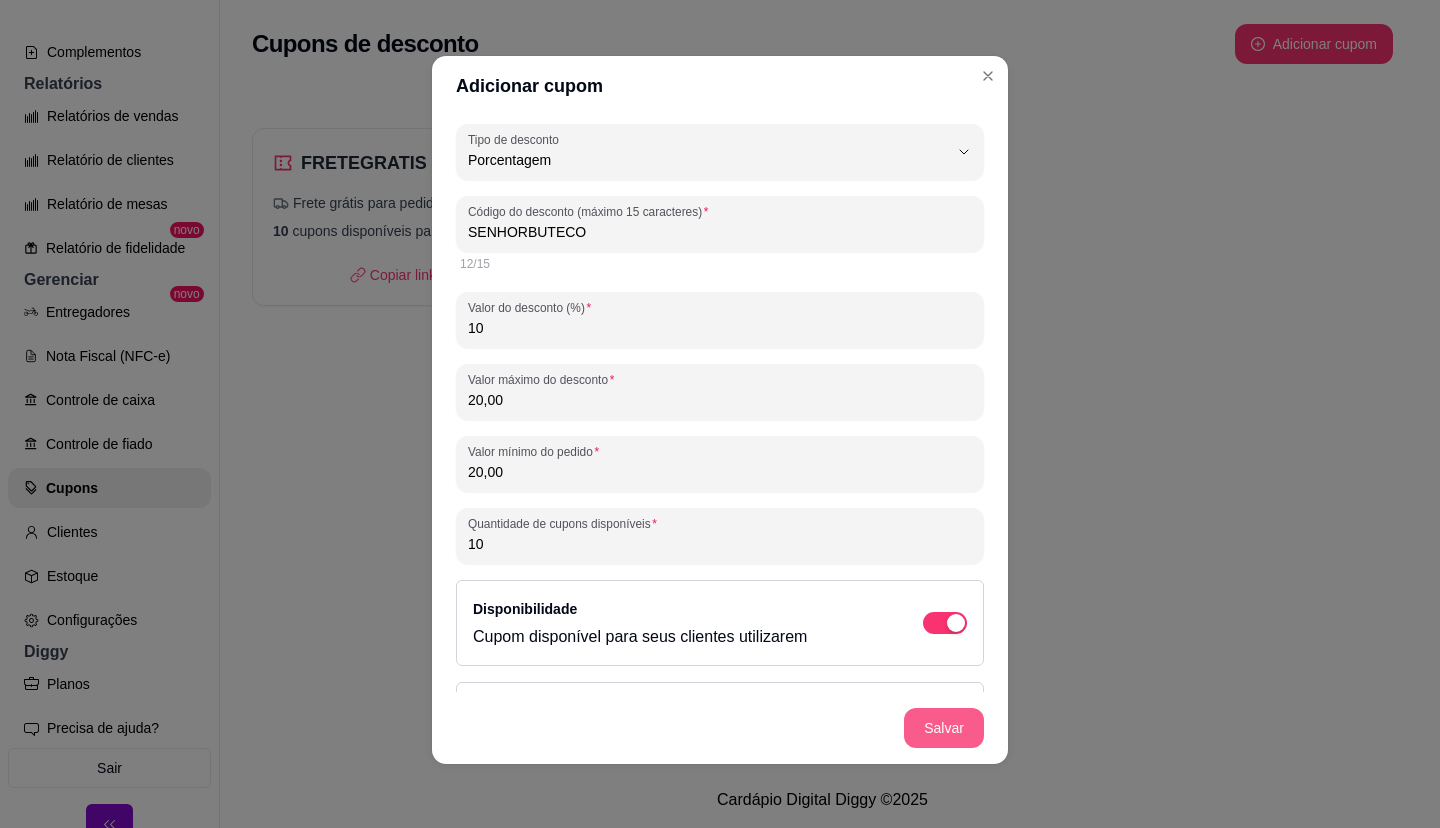type on "SENHORBUTECO" 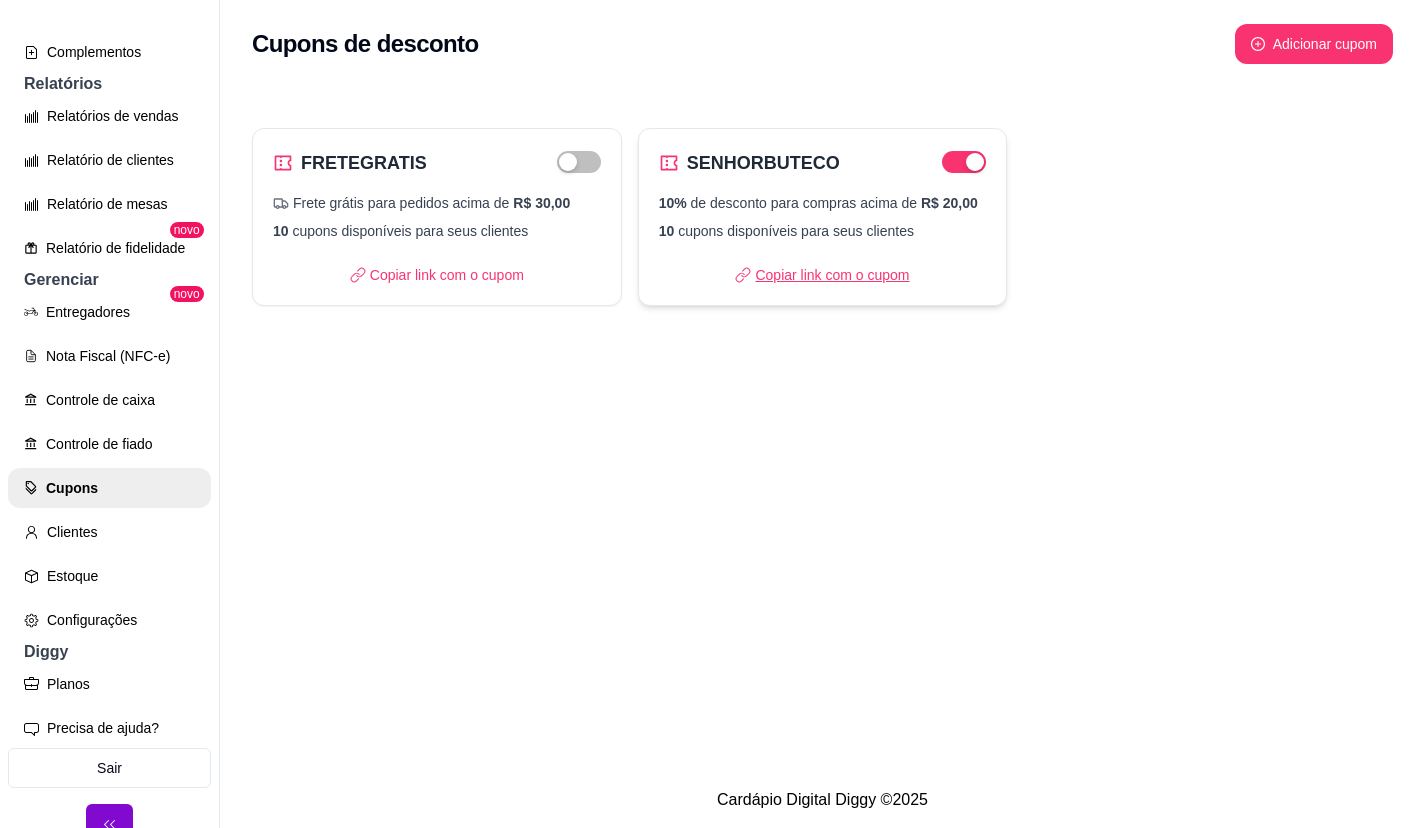 click on "Copiar link com o cupom" at bounding box center (822, 275) 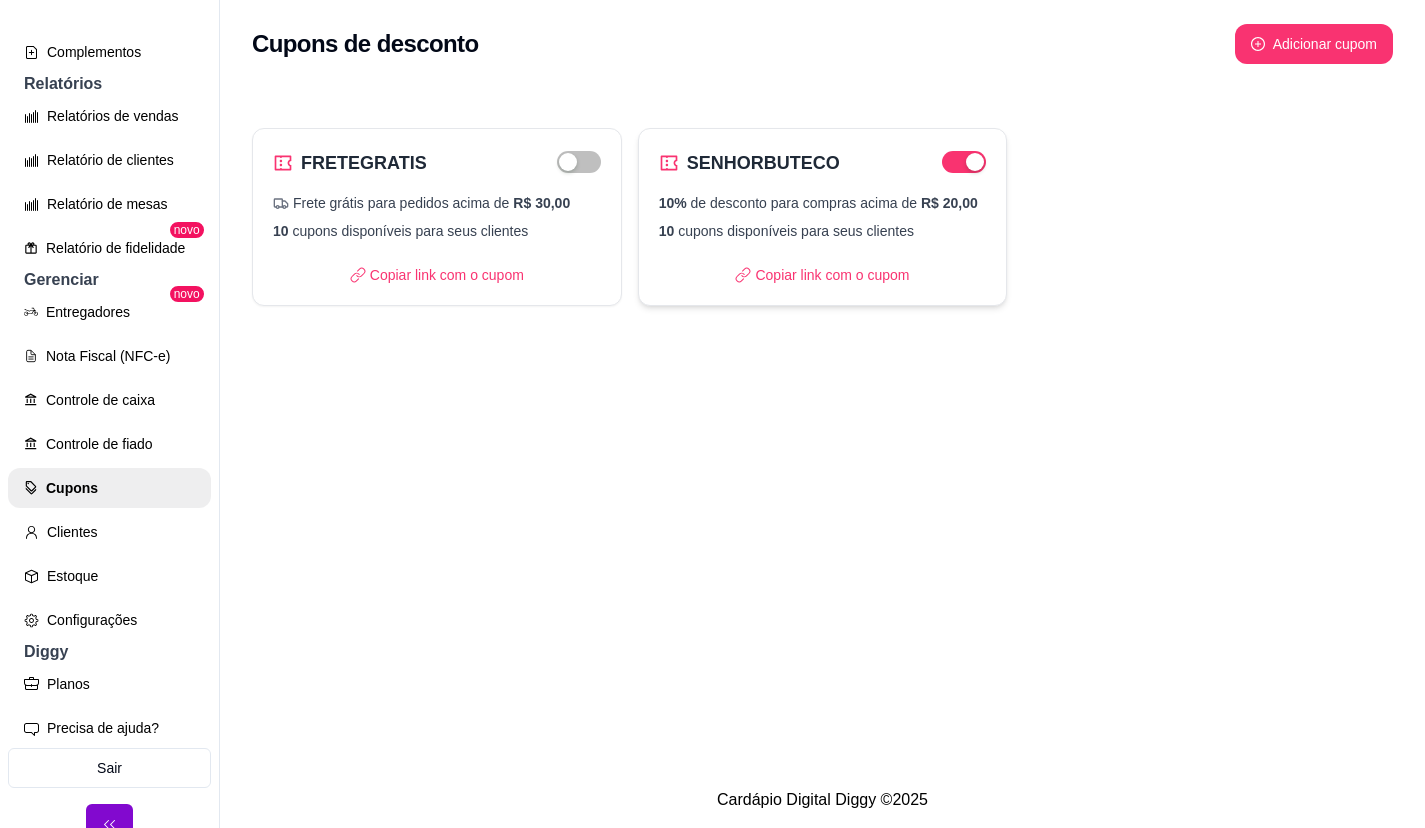 click on "SENHORBUTECO 10% de desconto para compras acima de R$ 20,00 10 cupons disponíveis para seus clientes Copiar link com o cupom" at bounding box center [823, 217] 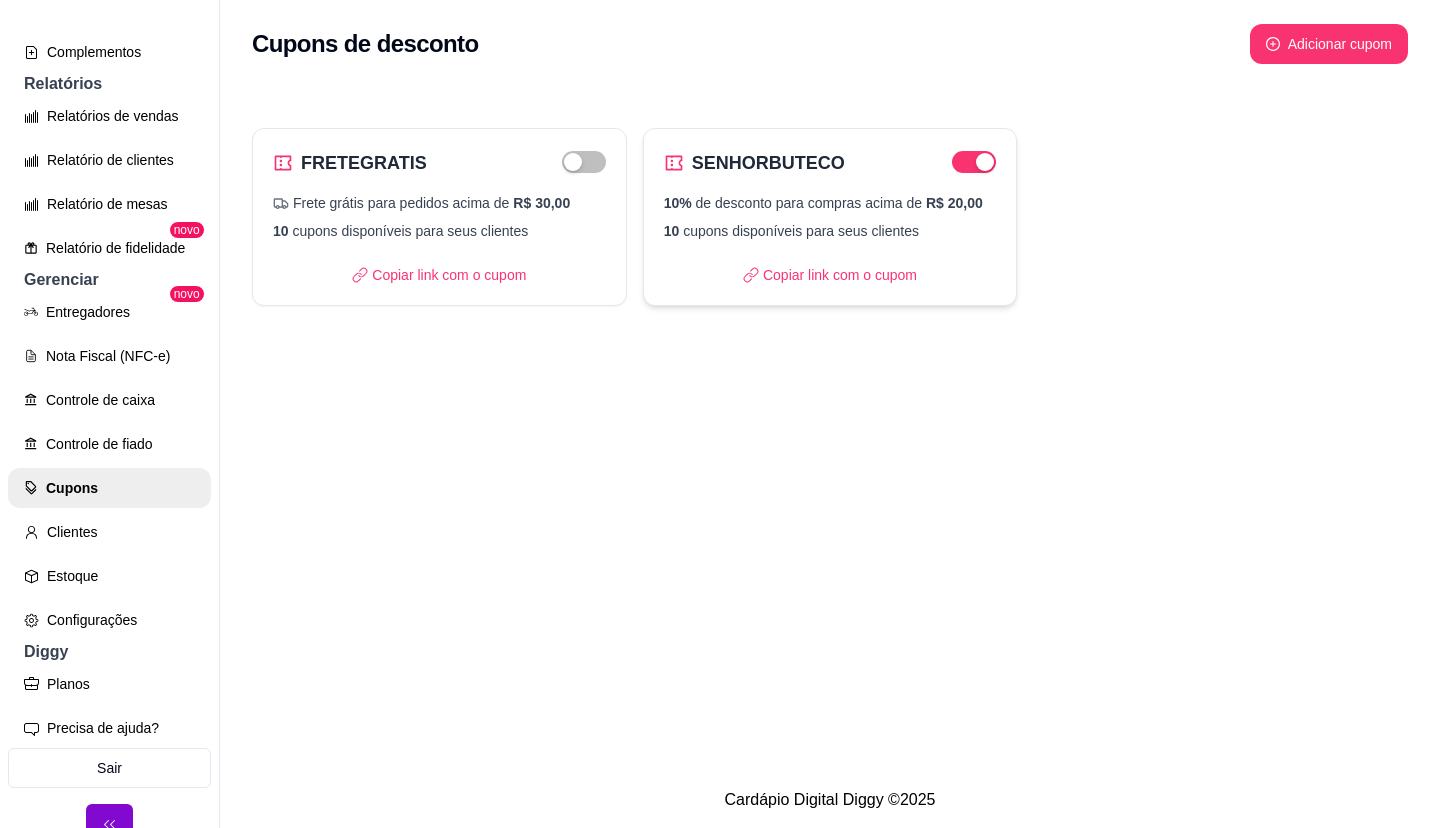 select on "PERCENTAGE" 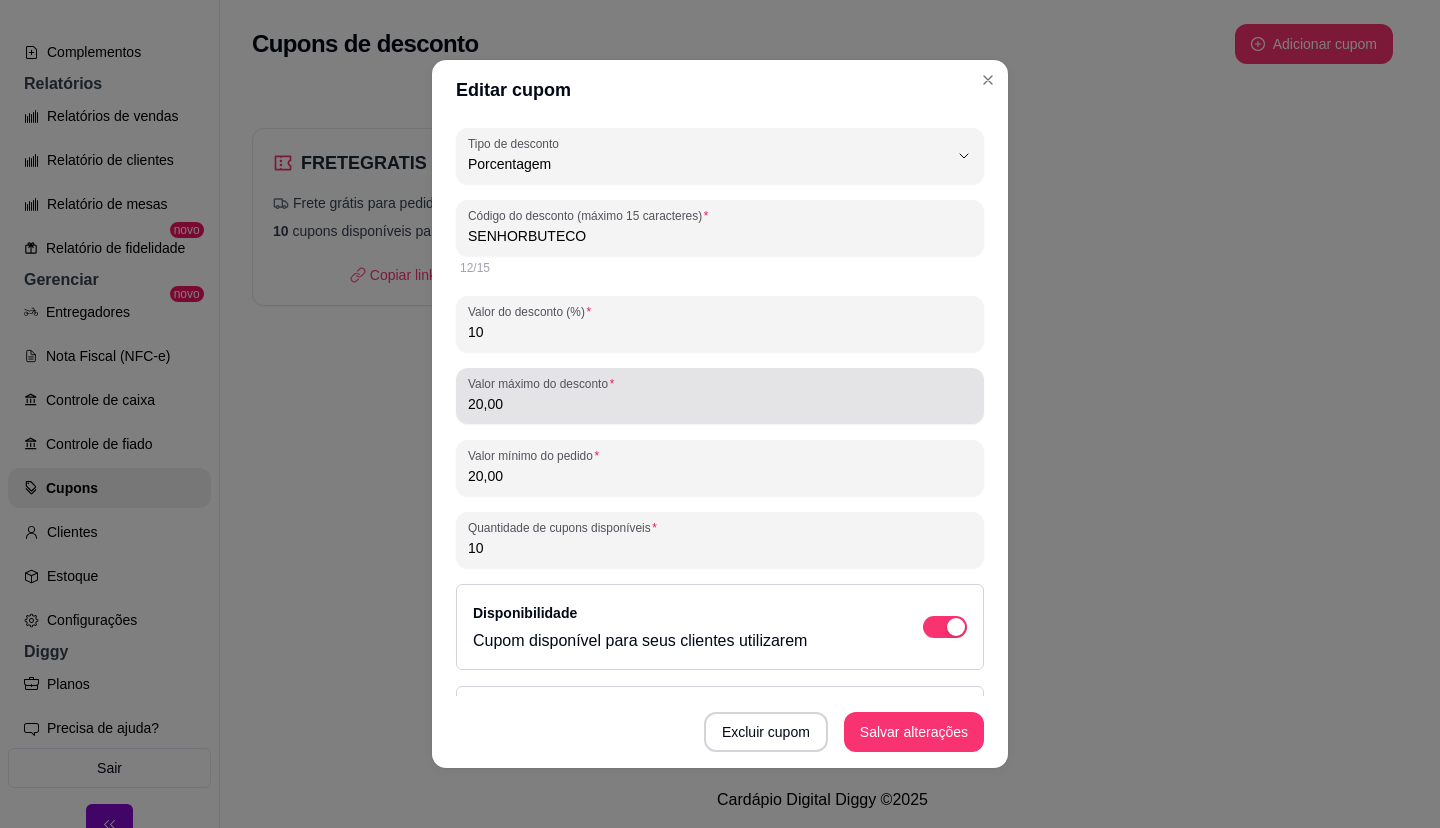 click on "Valor máximo do desconto 20,00" at bounding box center (720, 396) 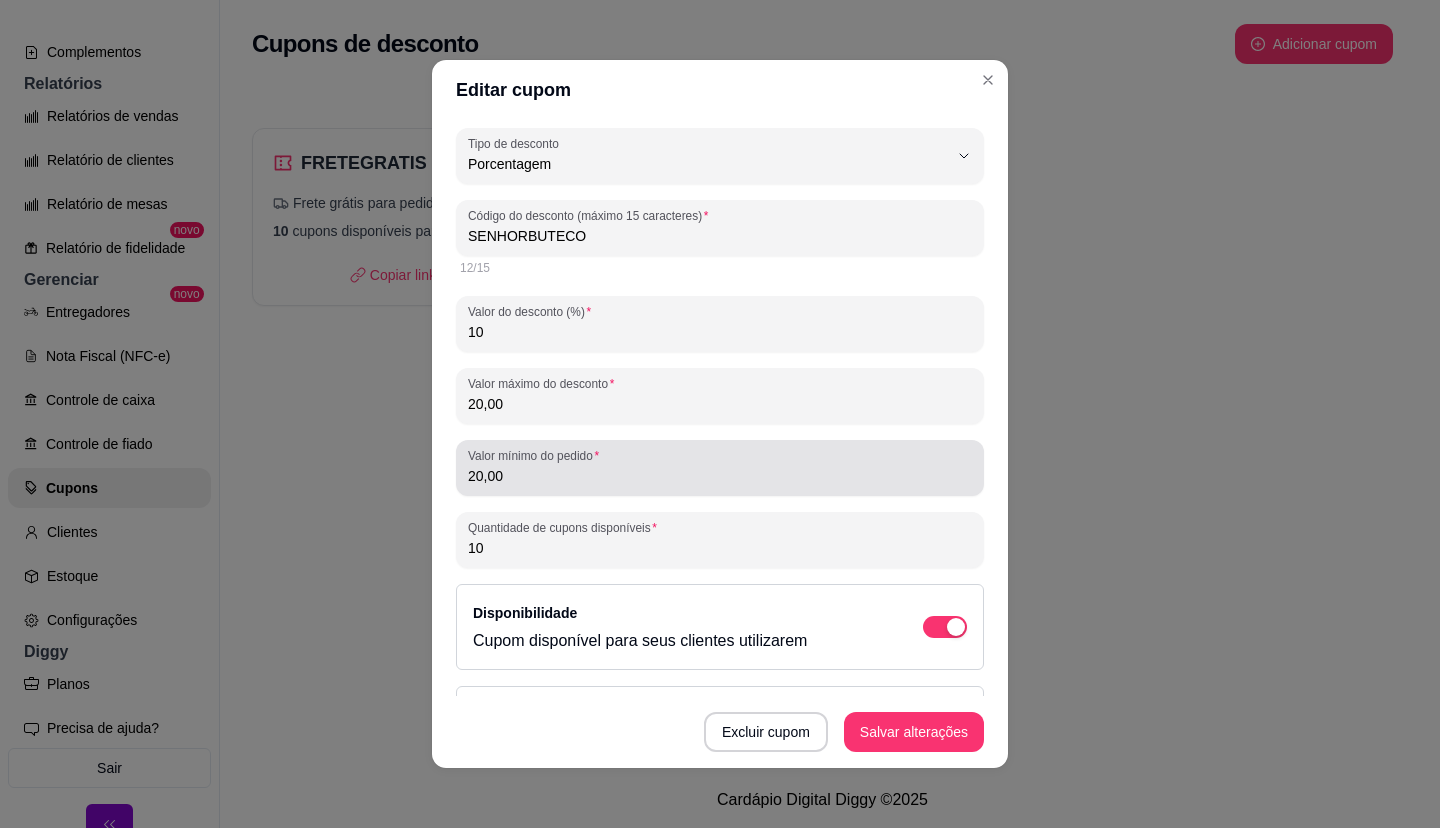 click on "Valor mínimo do pedido 20,00" at bounding box center (720, 468) 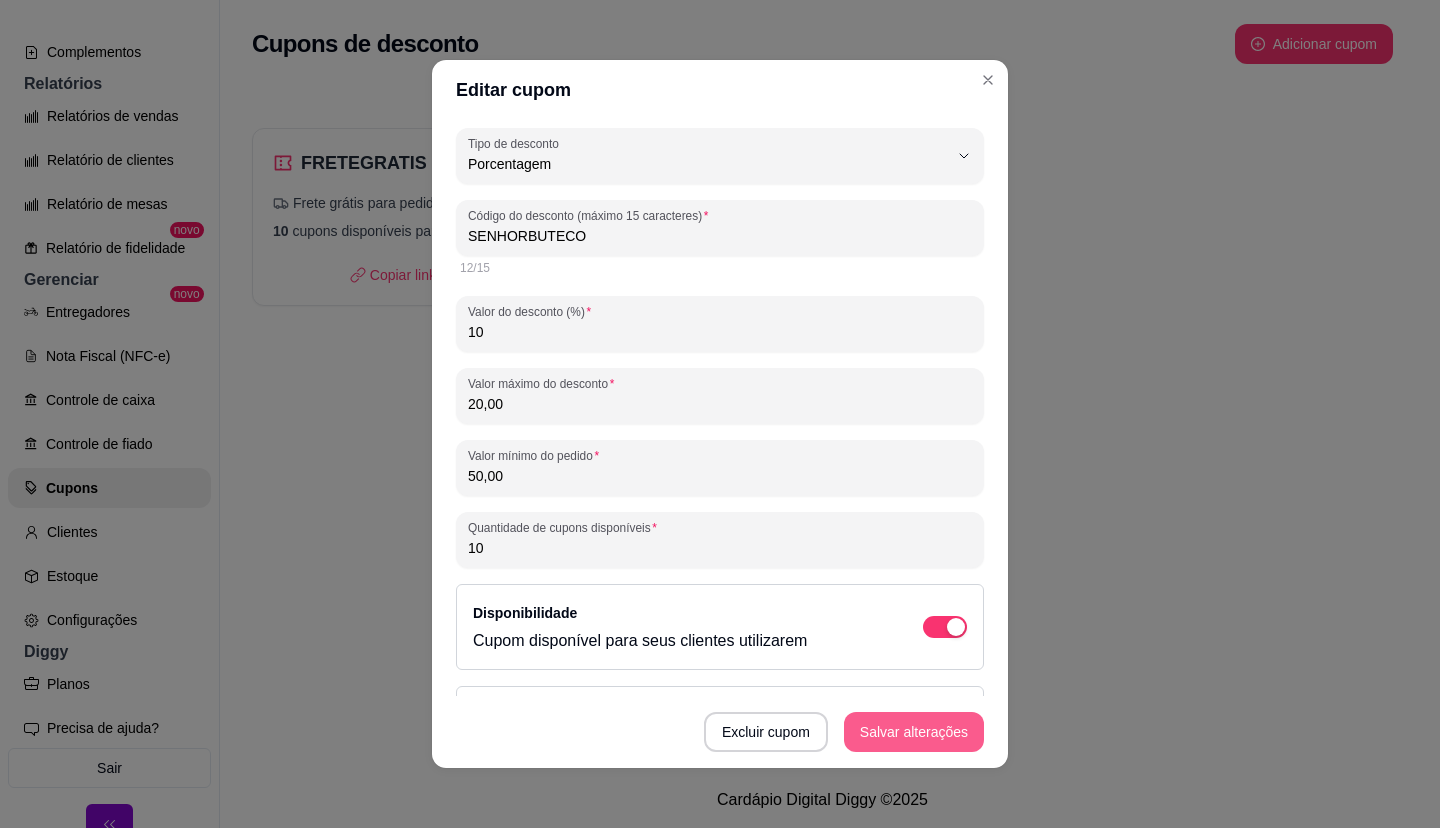 type on "50,00" 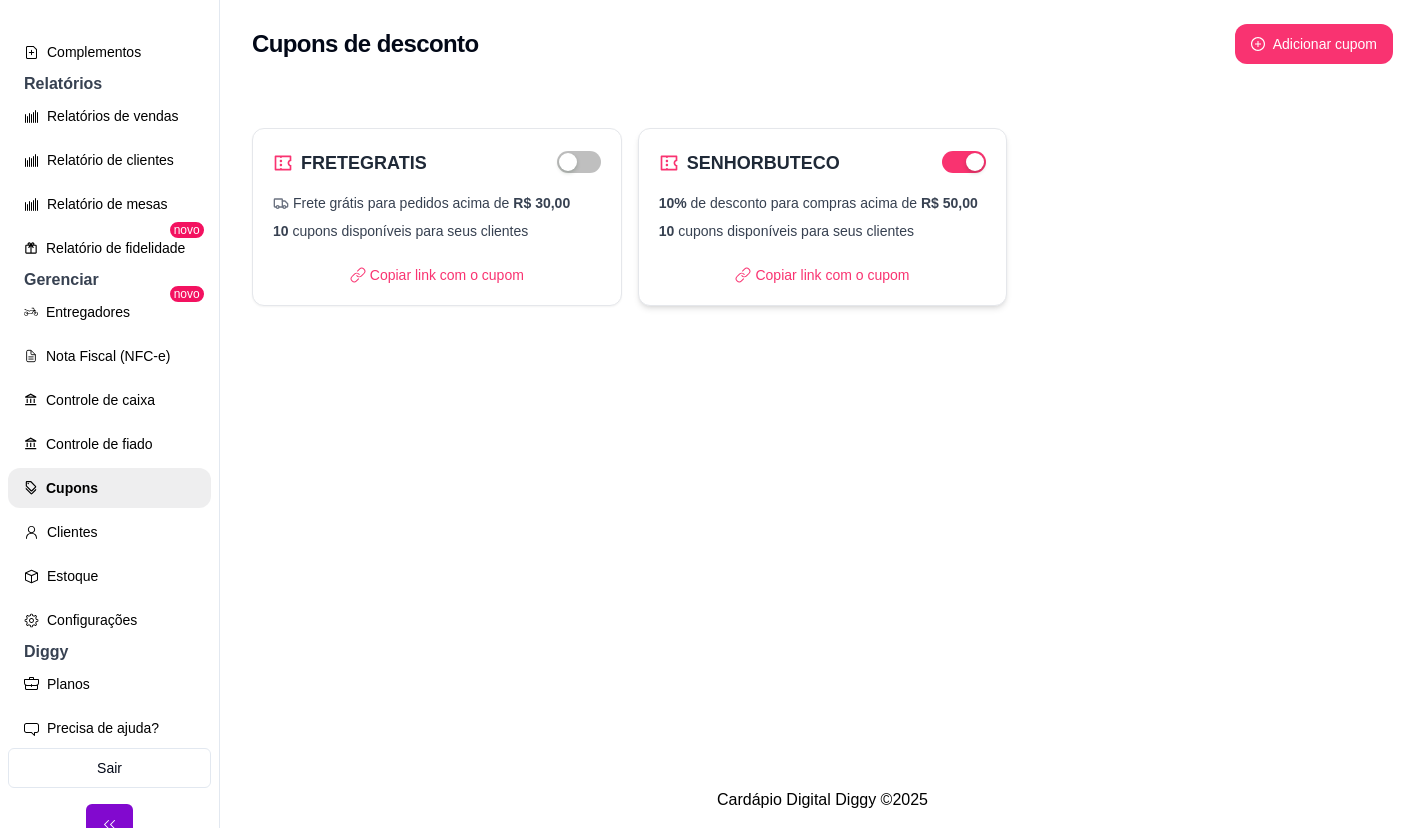 click on "10 cupons disponíveis para seus clientes" at bounding box center (823, 231) 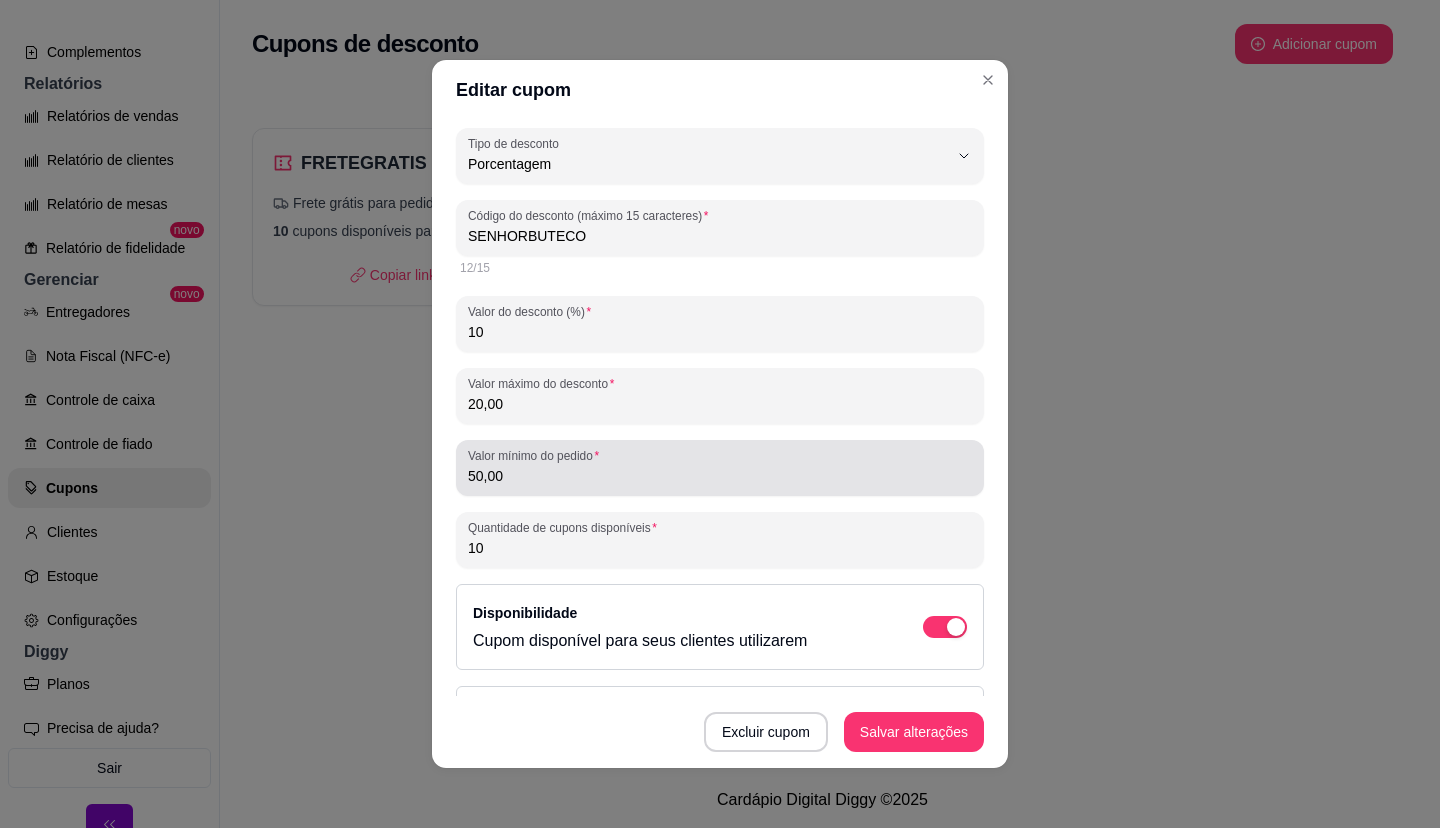 drag, startPoint x: 502, startPoint y: 491, endPoint x: 416, endPoint y: 487, distance: 86.09297 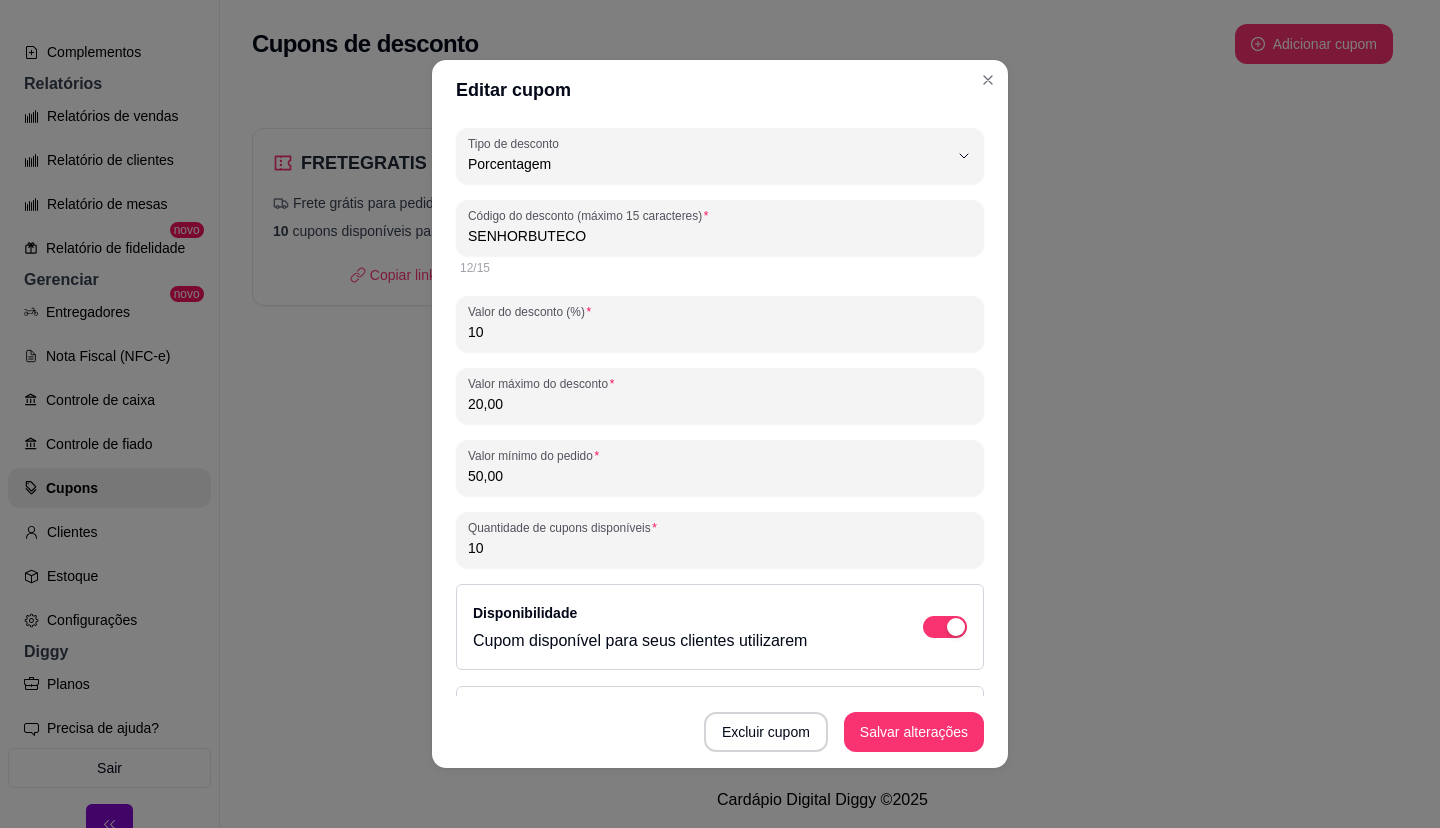 click on "50,00" at bounding box center [720, 476] 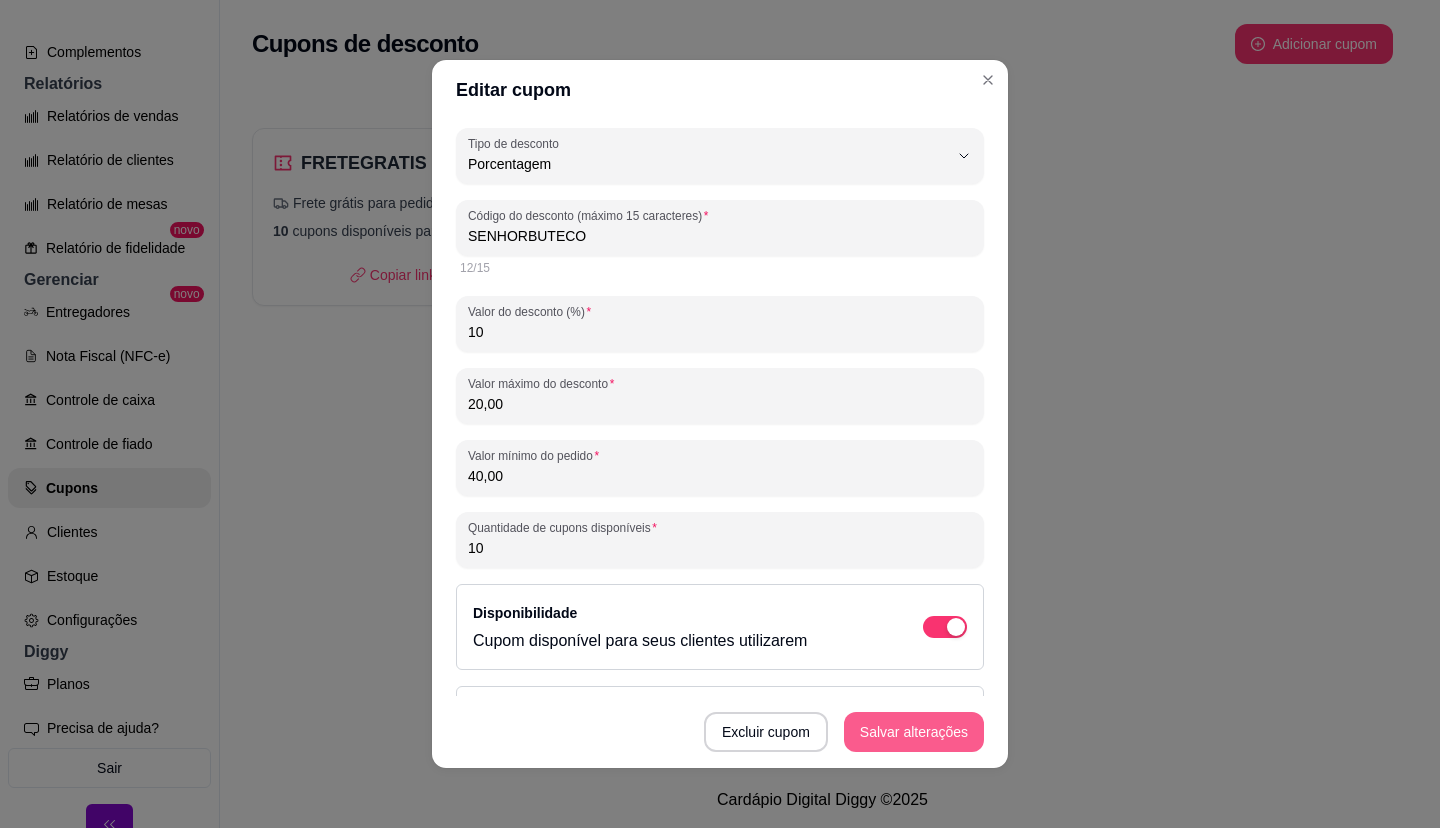type on "40,00" 